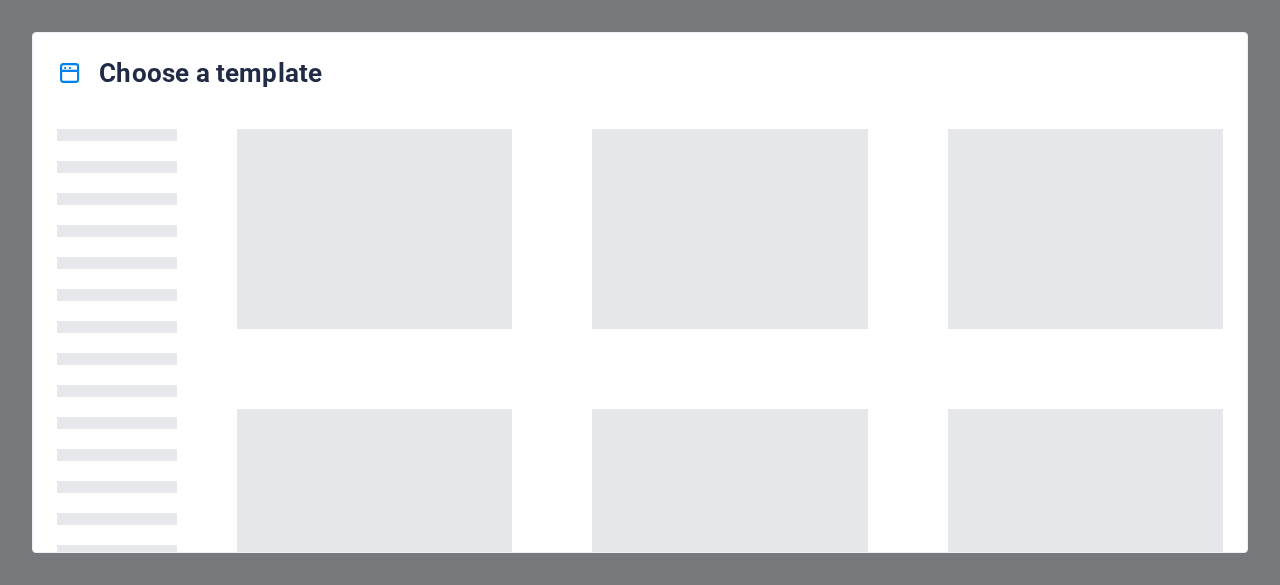 scroll, scrollTop: 0, scrollLeft: 0, axis: both 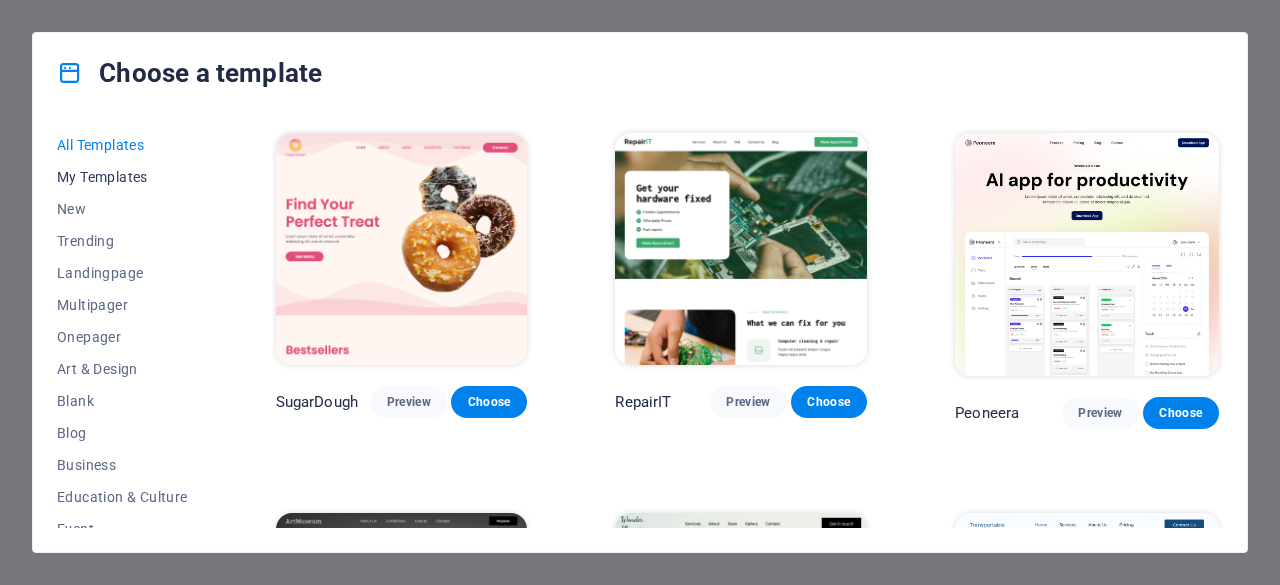 click on "My Templates" at bounding box center (122, 177) 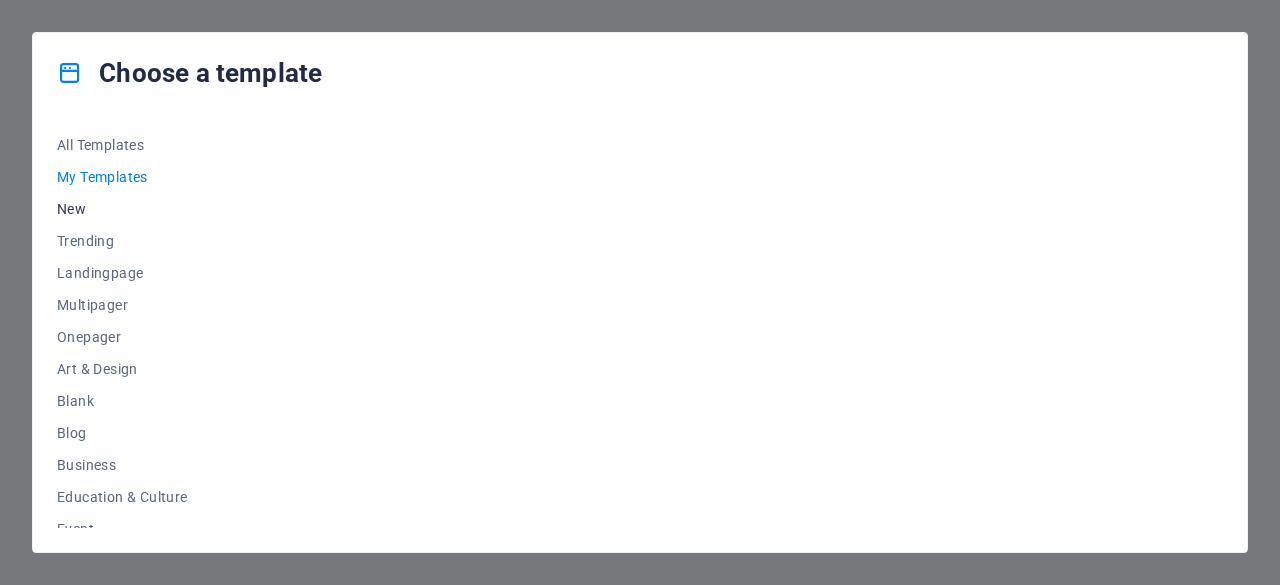 click on "New" at bounding box center (122, 209) 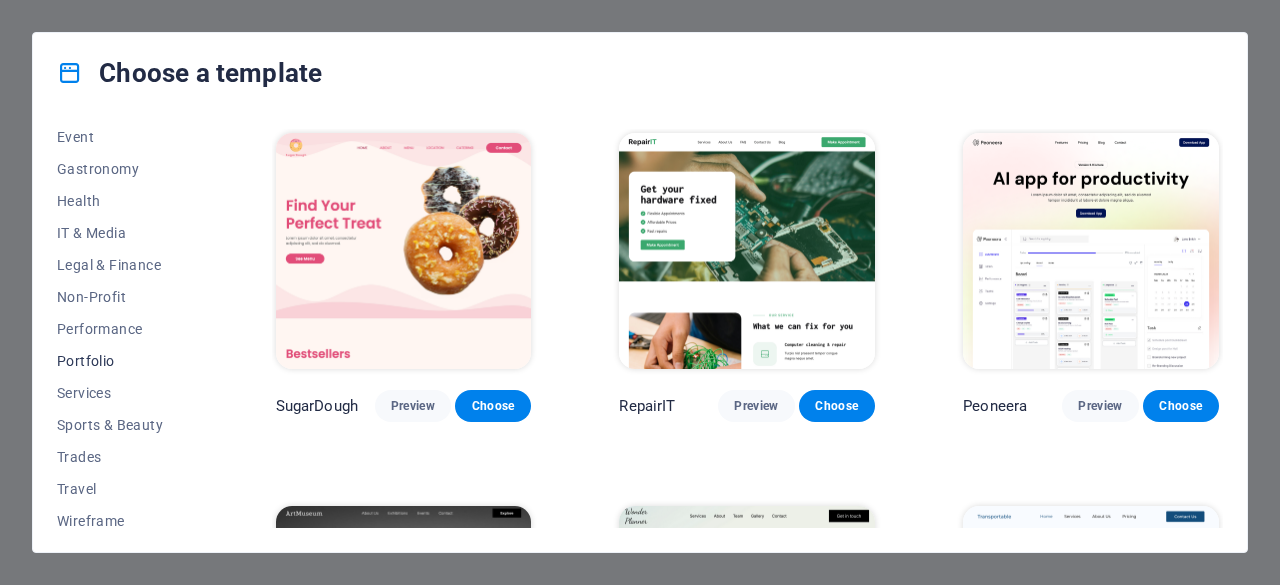 scroll, scrollTop: 400, scrollLeft: 0, axis: vertical 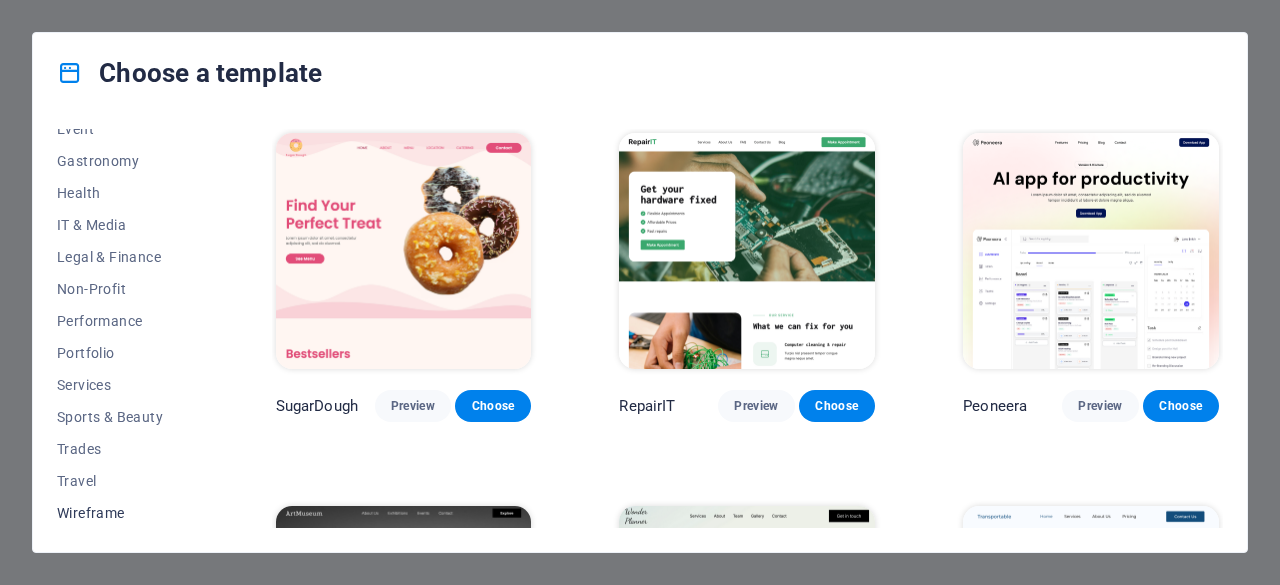 click on "Wireframe" at bounding box center (122, 513) 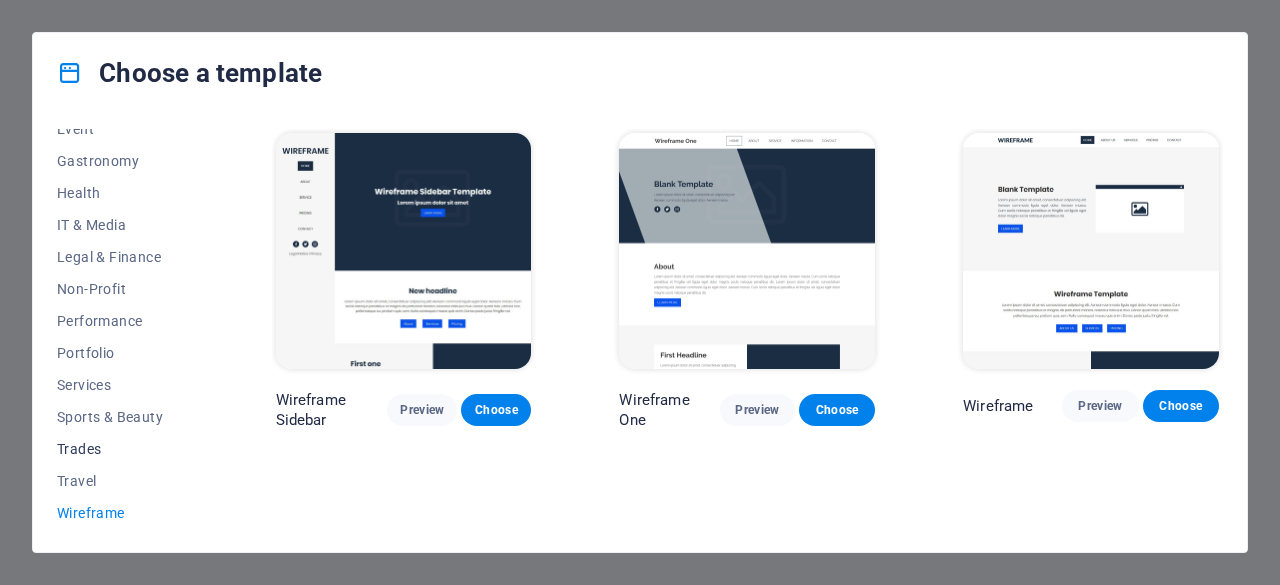 click on "Trades" at bounding box center [122, 449] 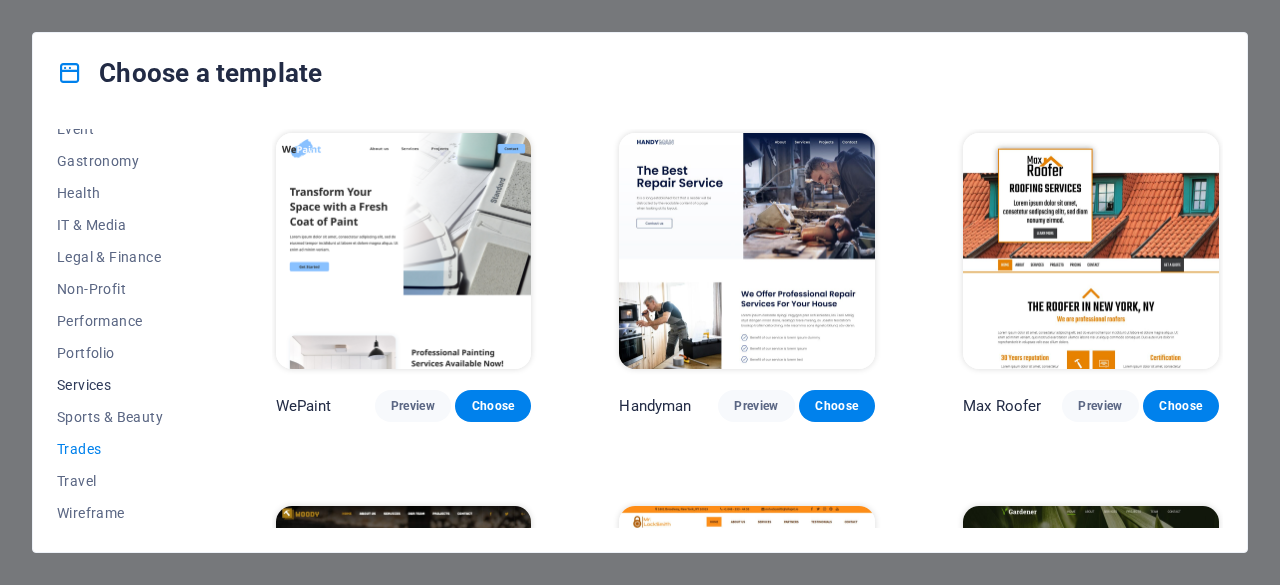 click on "Services" at bounding box center [122, 385] 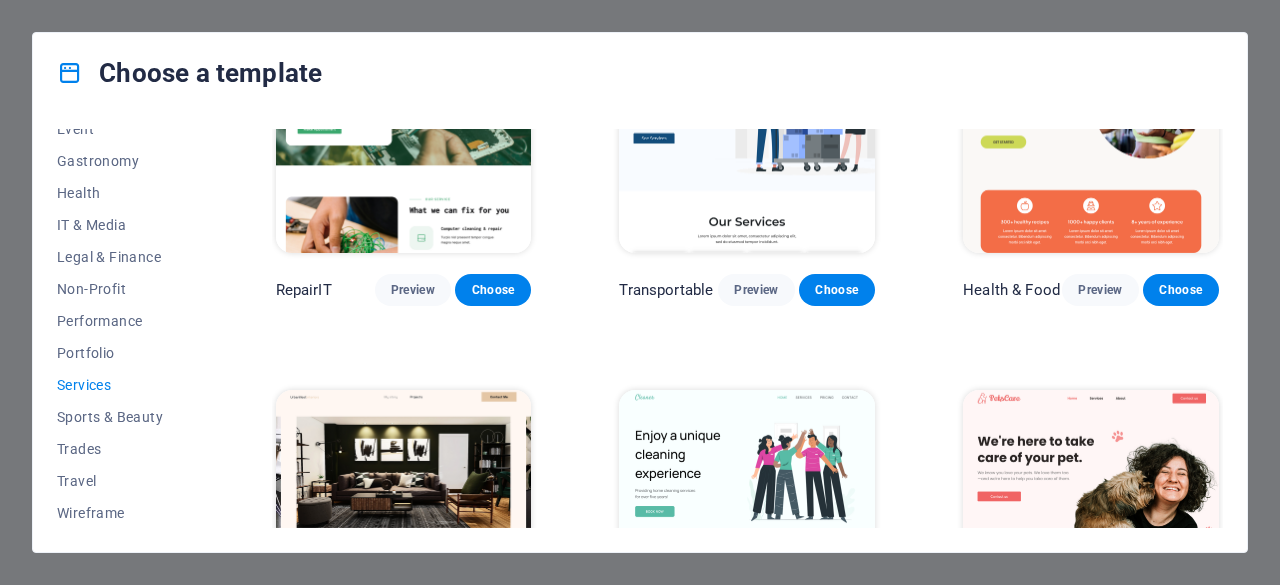 scroll, scrollTop: 0, scrollLeft: 0, axis: both 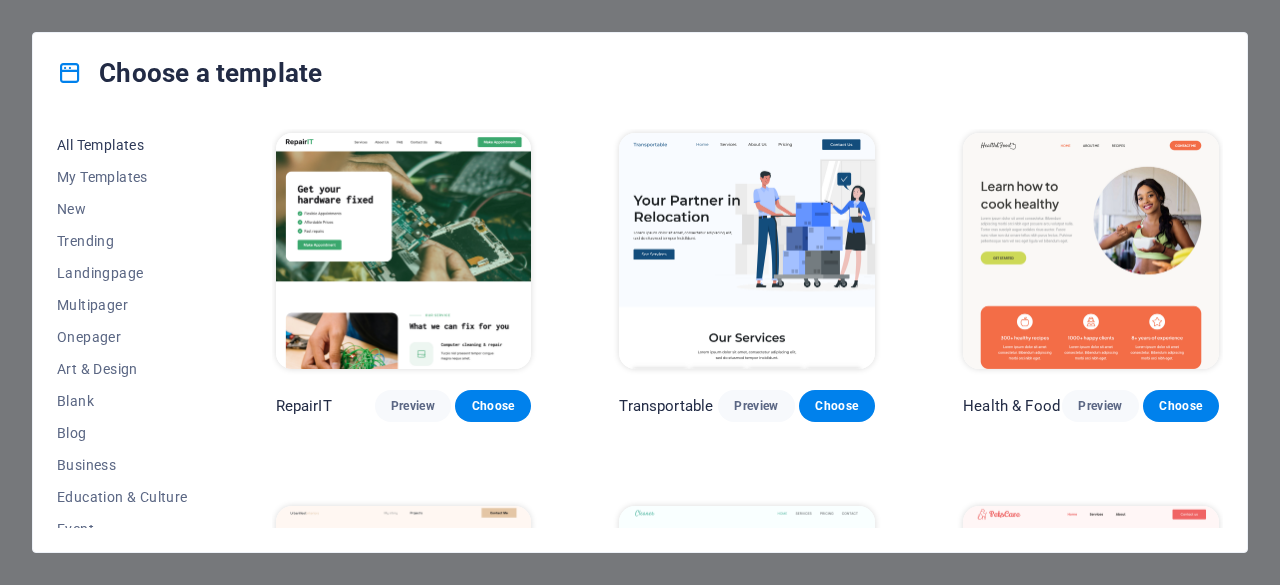 click on "All Templates" at bounding box center [122, 145] 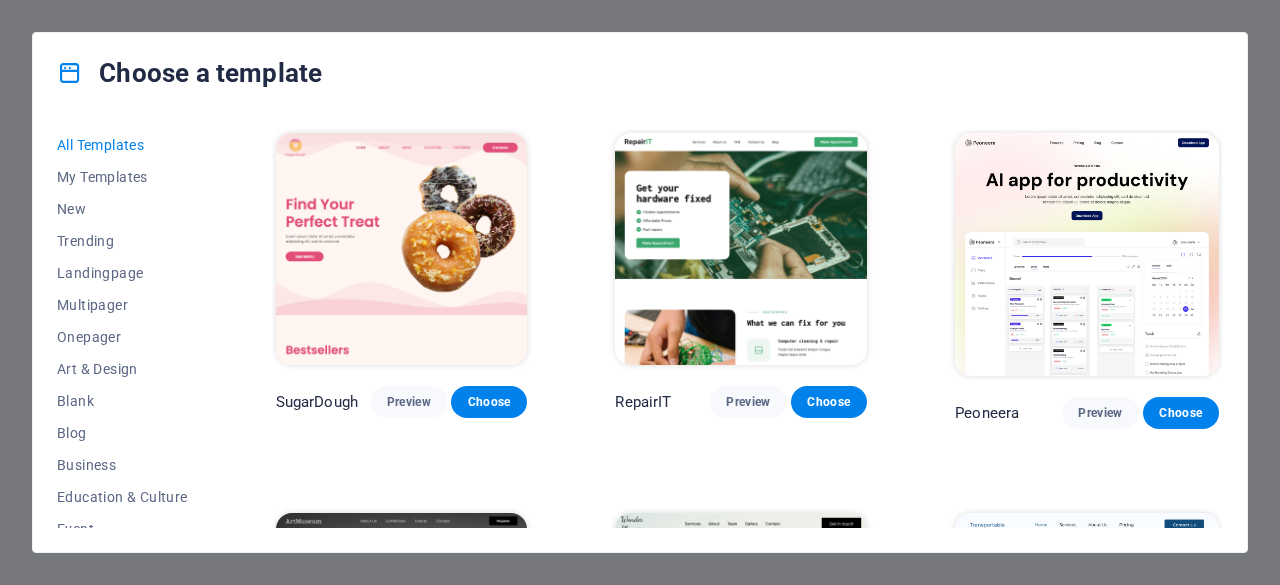 click on "Choose a template All Templates My Templates New Trending Landingpage Multipager Onepager Art & Design Blank Blog Business Education & Culture Event Gastronomy Health IT & Media Legal & Finance Non-Profit Performance Portfolio Services Sports & Beauty Trades Travel Wireframe SugarDough Preview Choose RepairIT Preview Choose Peoneera Preview Choose Art Museum Preview Choose Wonder Planner Preview Choose Transportable Preview Choose S&L Preview Choose WePaint Preview Choose Eco-Con Preview Choose MeetUp Preview Choose Help & Care Preview Choose Podcaster Preview Choose Academix Preview Choose BIG Barber Shop Preview Choose Health & Food Preview Choose UrbanNest Interiors Preview Choose Green Change Preview Choose The Beauty Temple Preview Choose WeTrain Preview Choose Cleaner Preview Choose Johanna James Preview Choose Delicioso Preview Choose Dream Garden Preview Choose LumeDeAqua Preview Choose Pets Care Preview Choose SafeSpace Preview Choose Midnight Rain Bar Preview Choose Drive Preview Choose Estator Yoga" at bounding box center (640, 292) 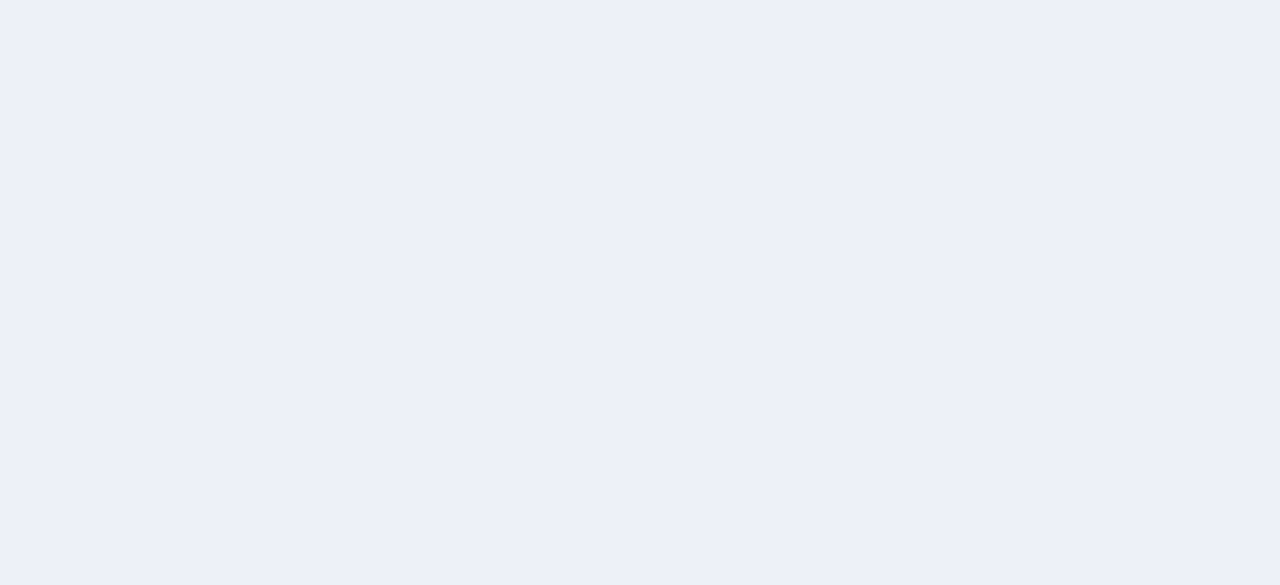 scroll, scrollTop: 0, scrollLeft: 0, axis: both 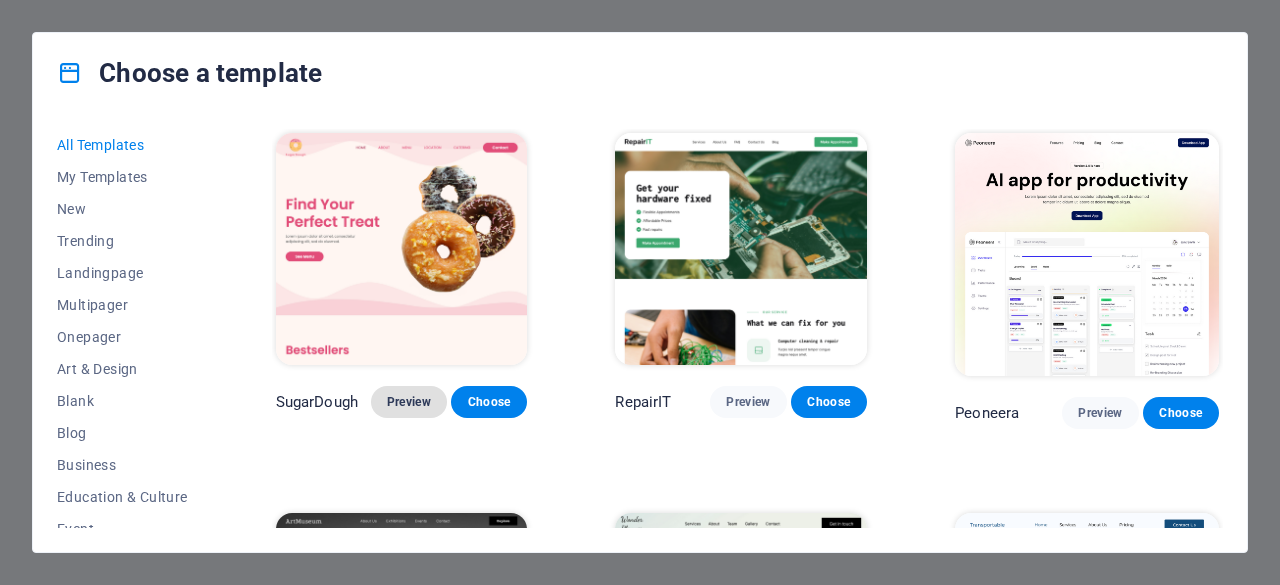 click on "Preview" at bounding box center [409, 402] 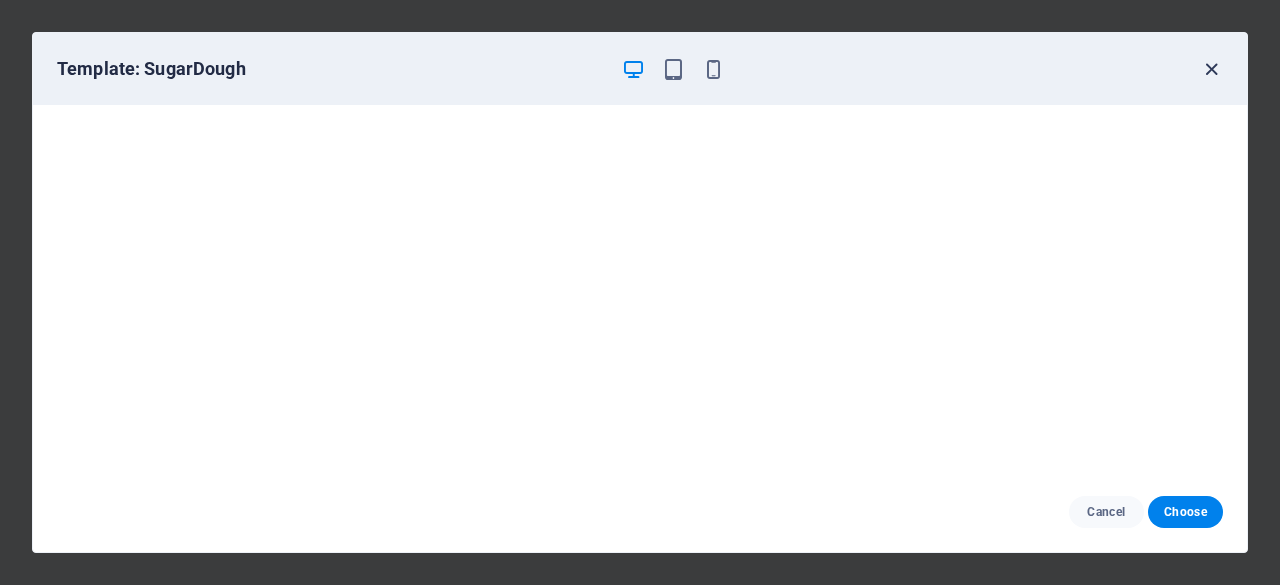click at bounding box center [1211, 69] 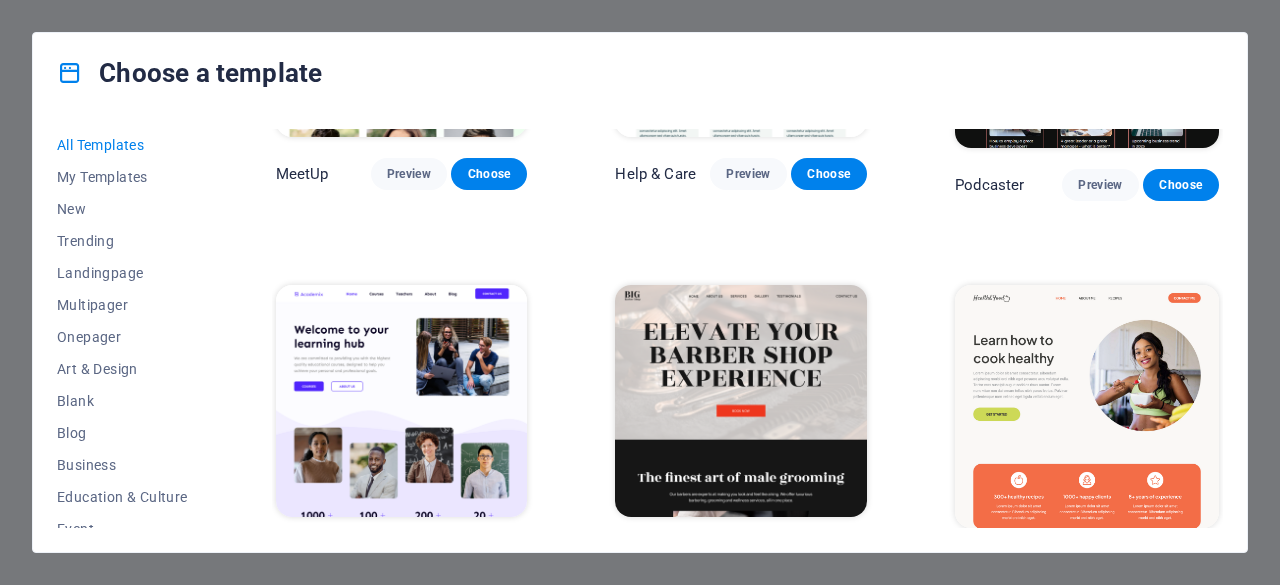 scroll, scrollTop: 1409, scrollLeft: 0, axis: vertical 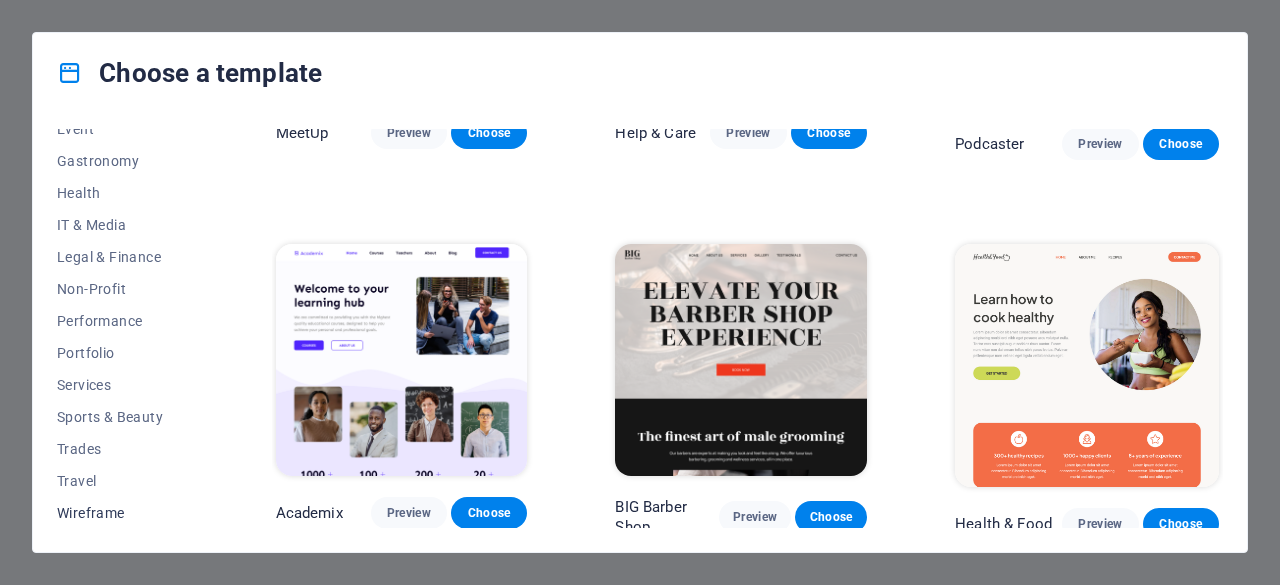 click on "Wireframe" at bounding box center [122, 513] 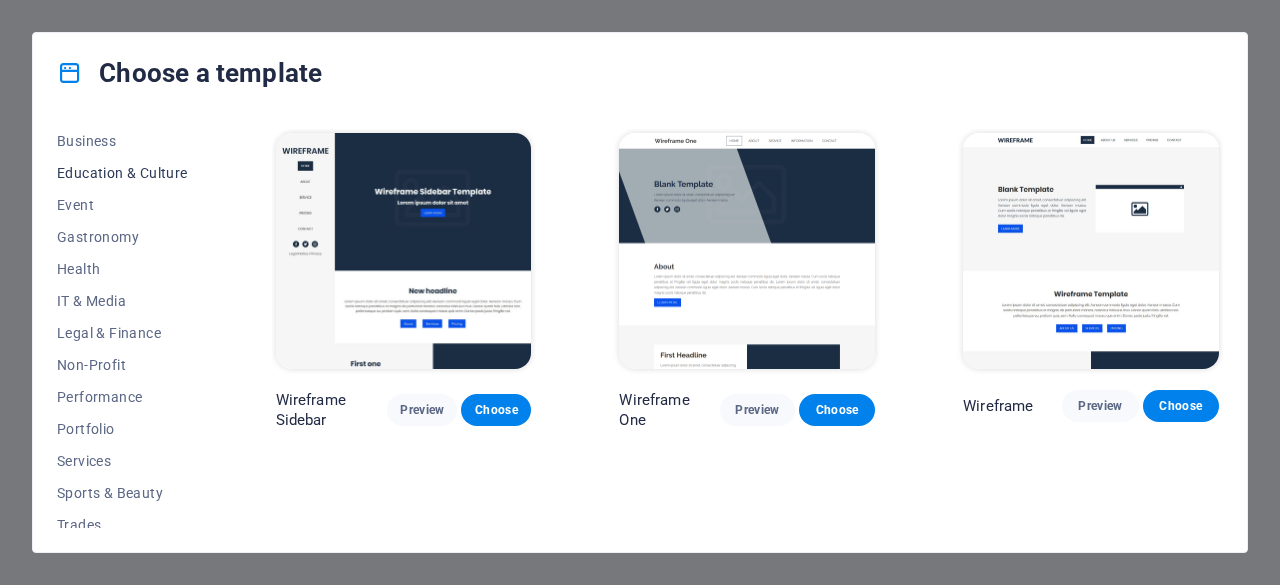 scroll, scrollTop: 400, scrollLeft: 0, axis: vertical 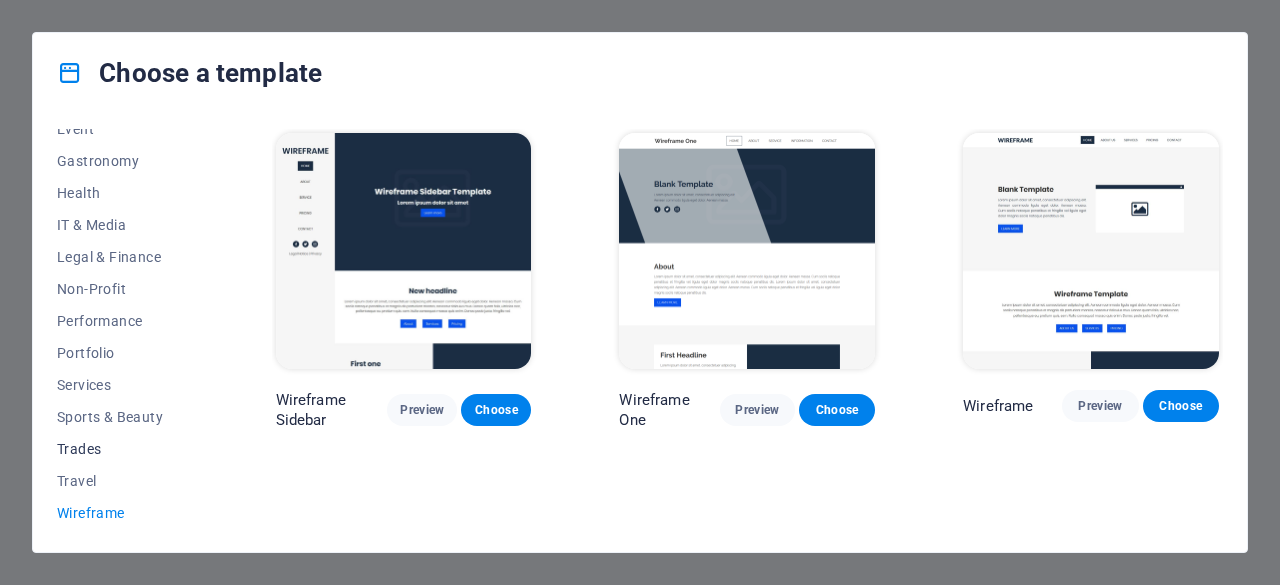 click on "Trades" at bounding box center [122, 449] 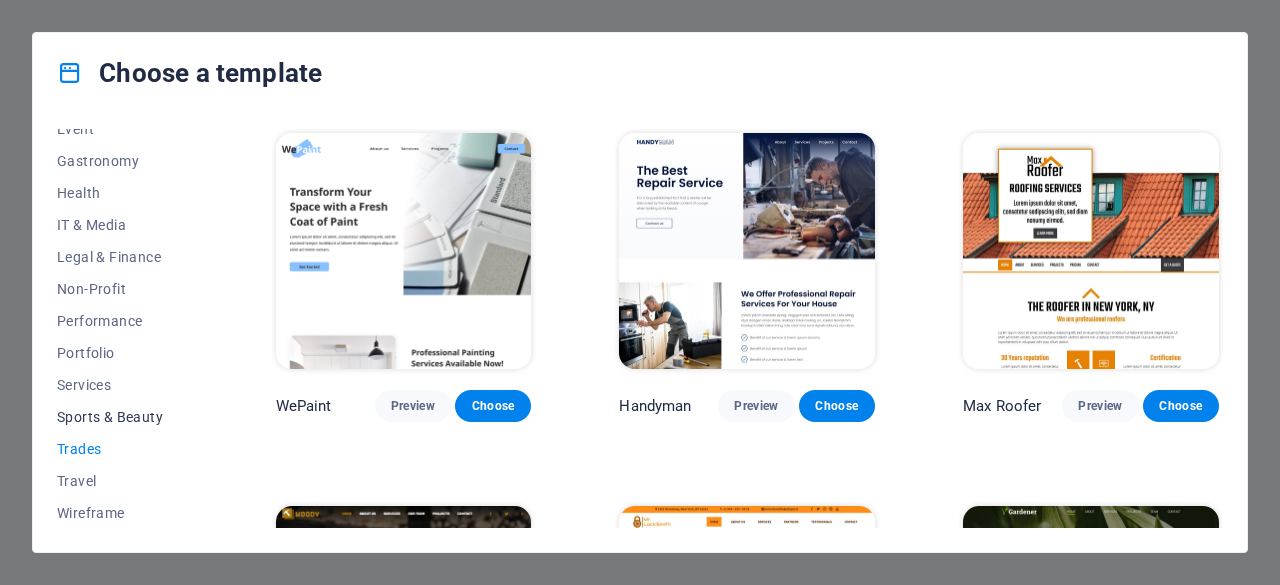 click on "Sports & Beauty" at bounding box center (122, 417) 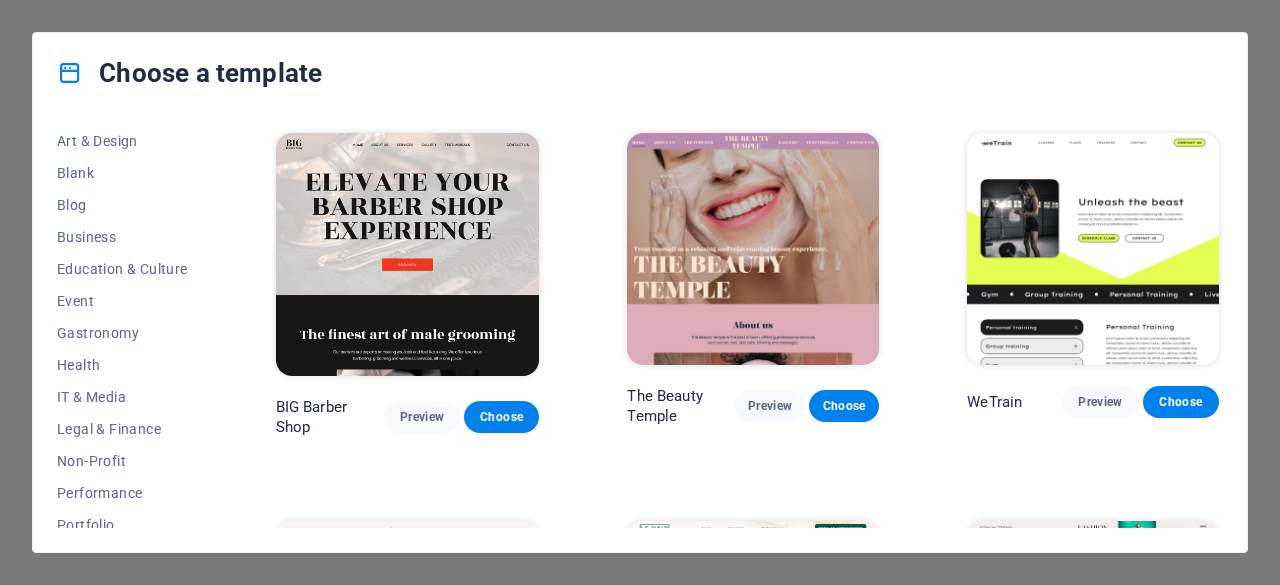 scroll, scrollTop: 0, scrollLeft: 0, axis: both 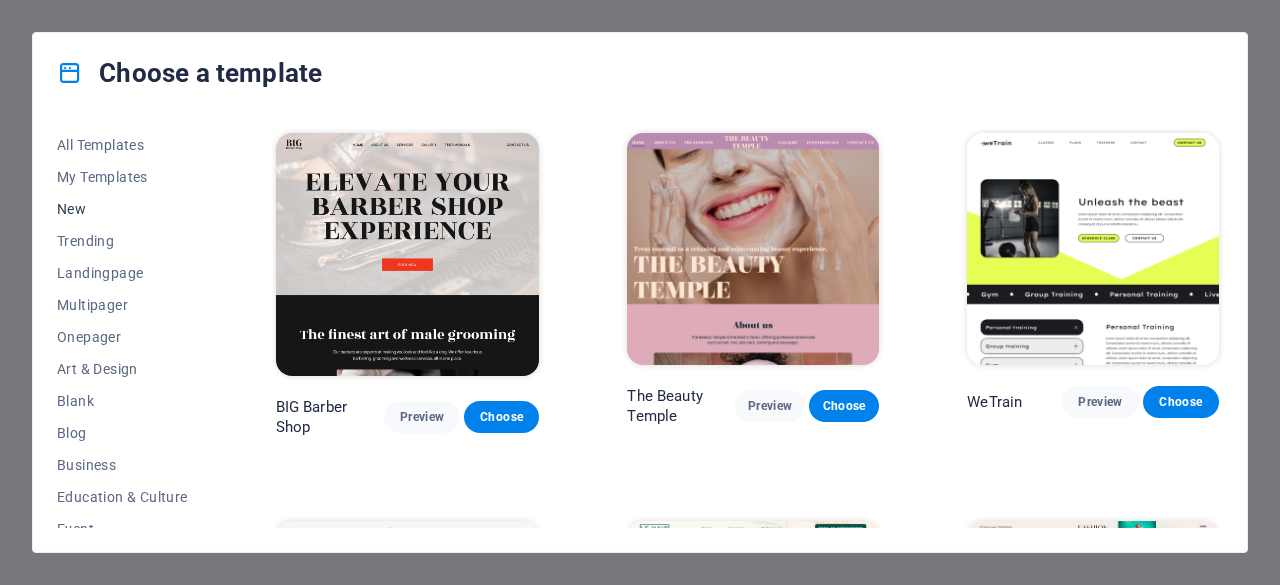 click on "New" at bounding box center (122, 209) 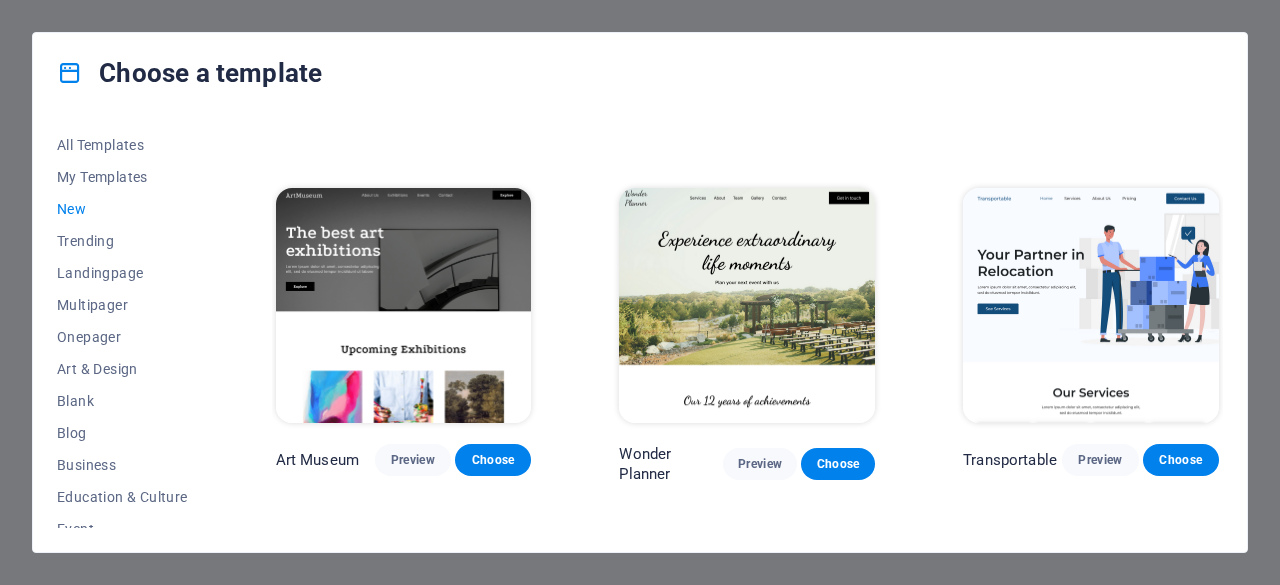 scroll, scrollTop: 367, scrollLeft: 0, axis: vertical 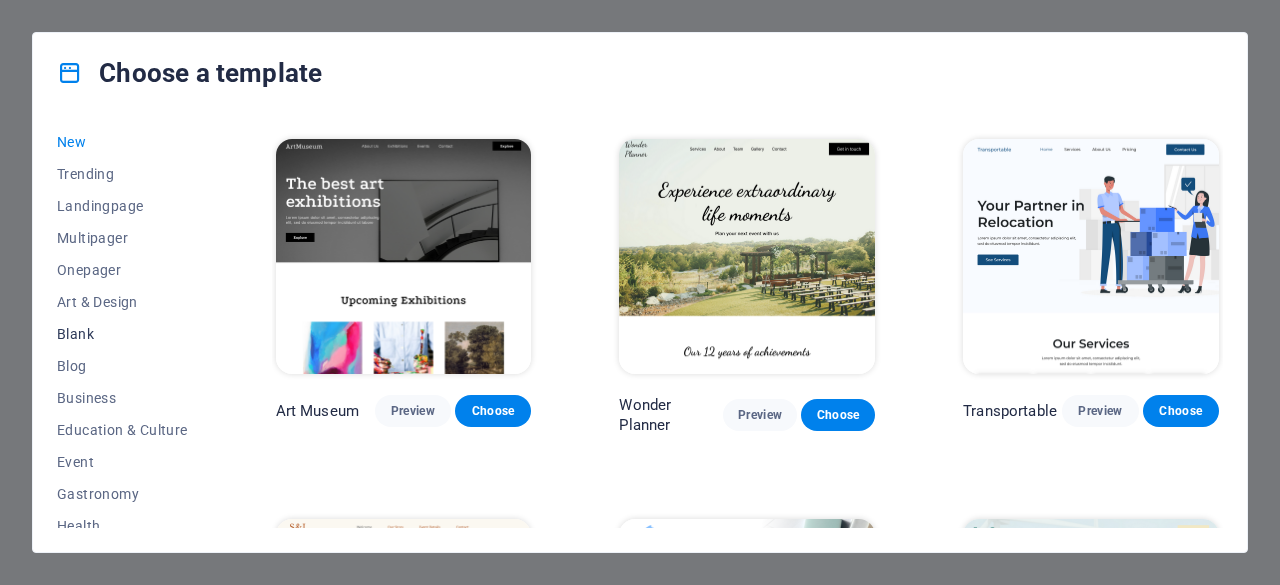 click on "Blank" at bounding box center [122, 334] 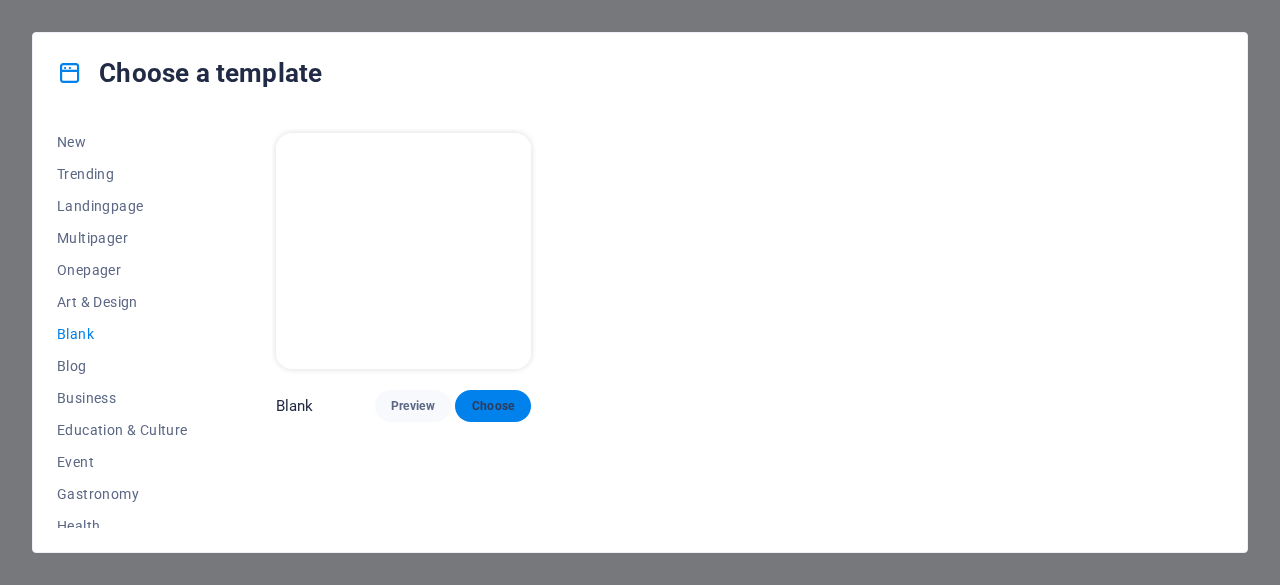 click on "Choose" at bounding box center (493, 406) 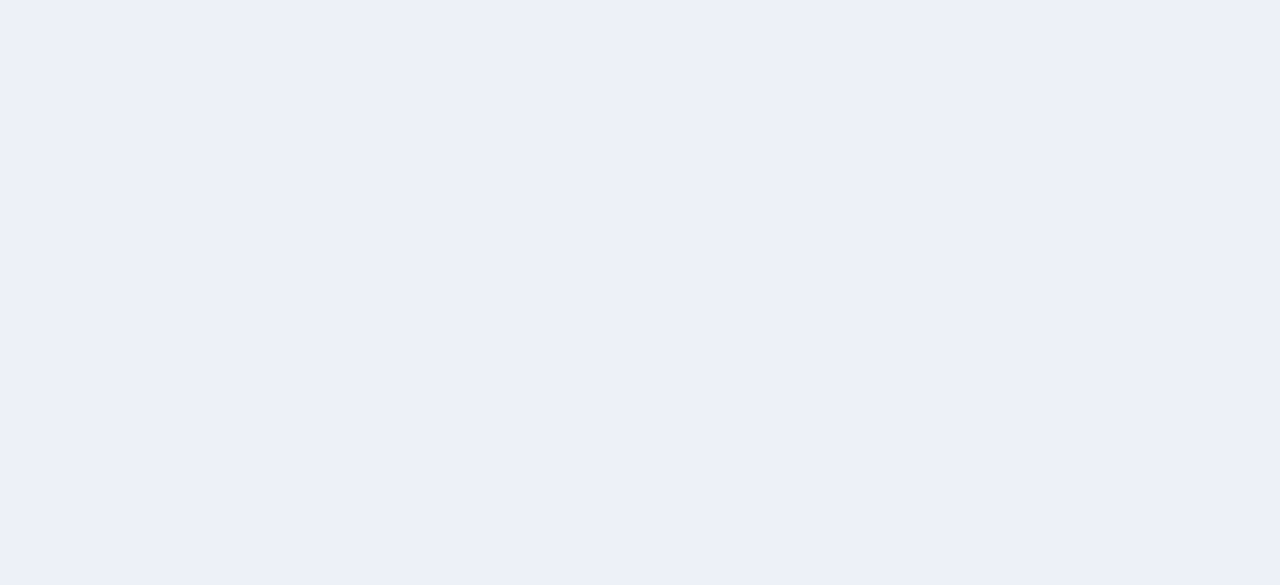 scroll, scrollTop: 0, scrollLeft: 0, axis: both 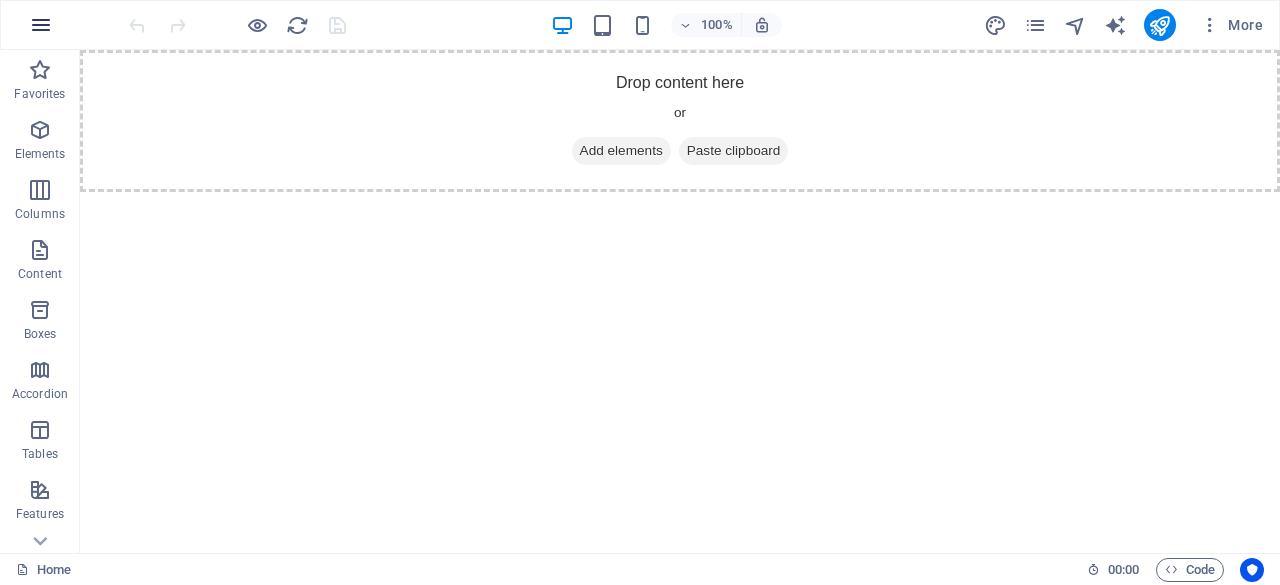 click at bounding box center [41, 25] 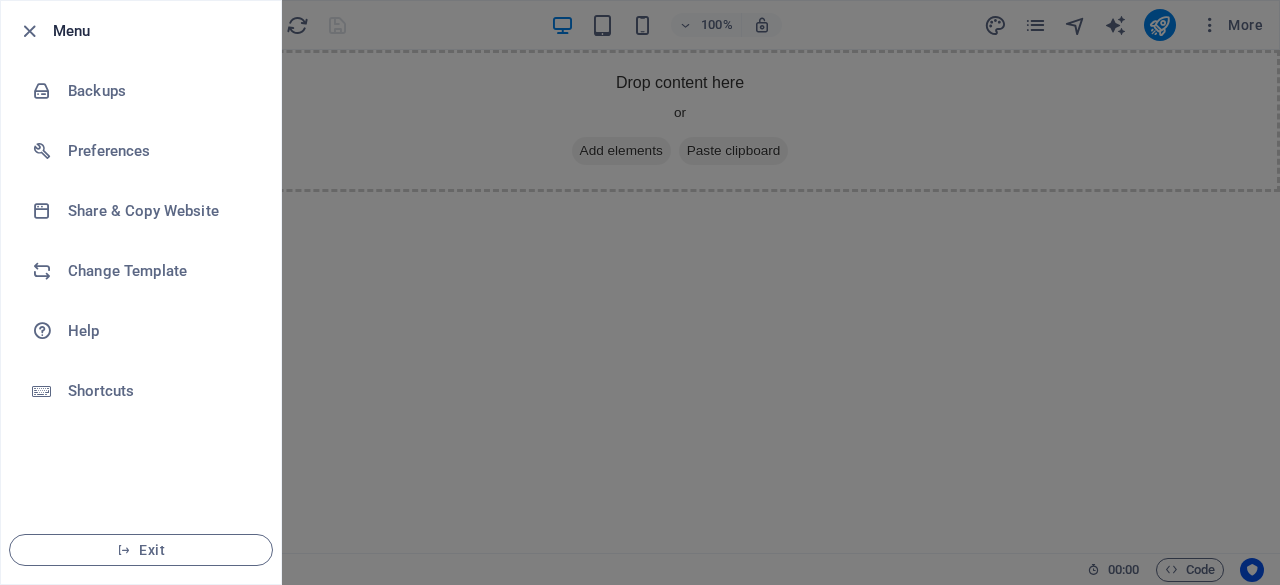click at bounding box center [640, 292] 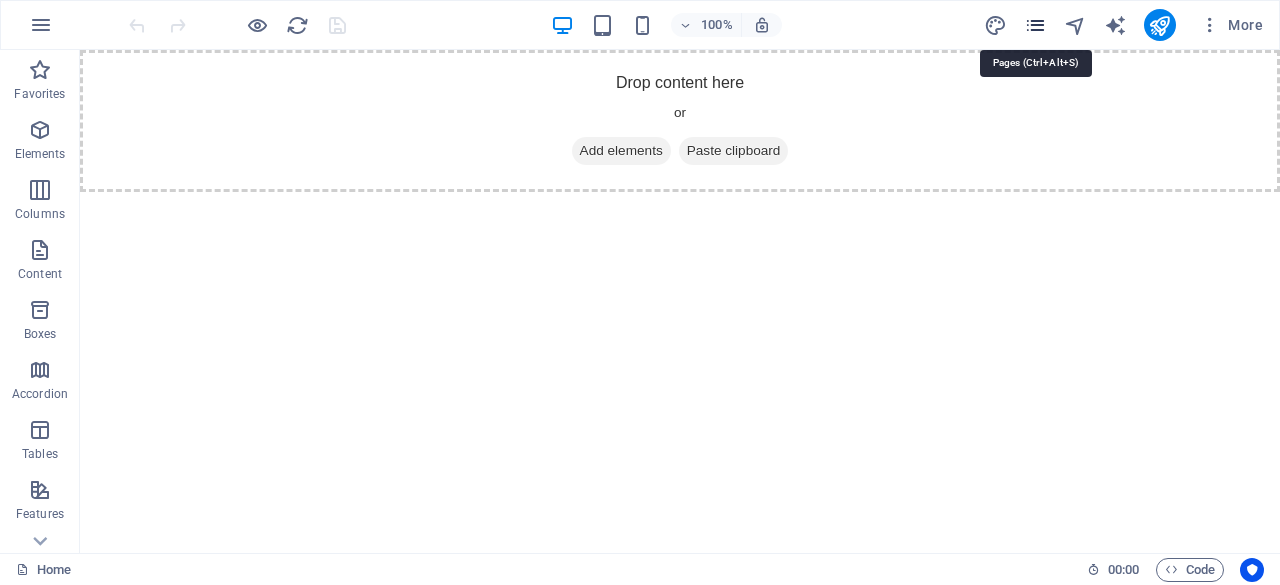 click at bounding box center [1035, 25] 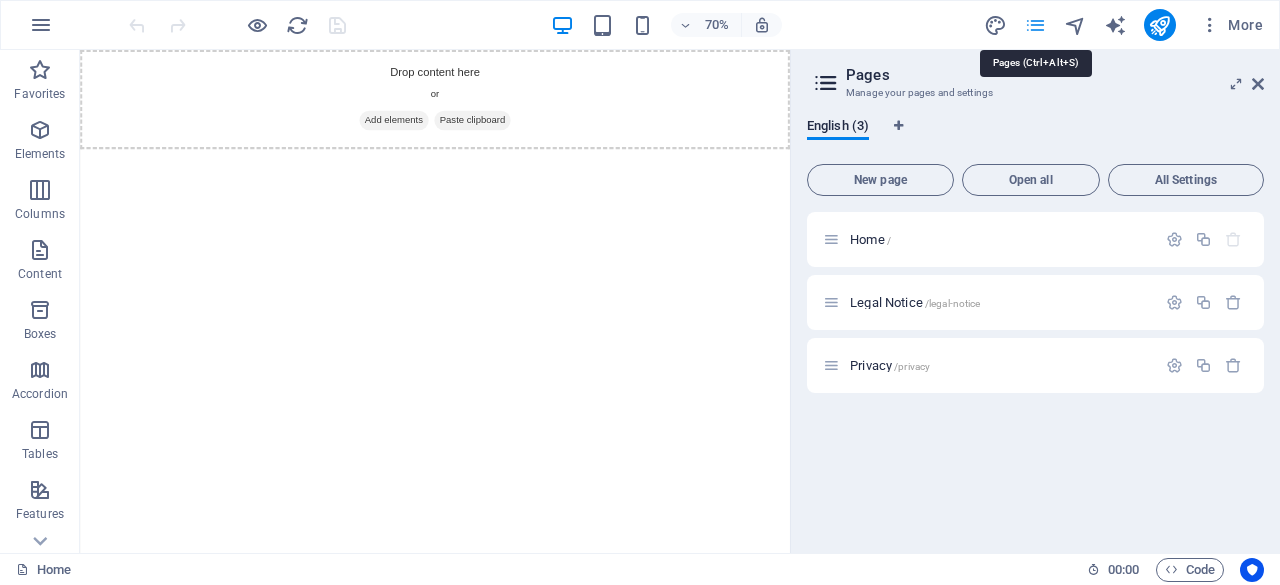 click at bounding box center (1035, 25) 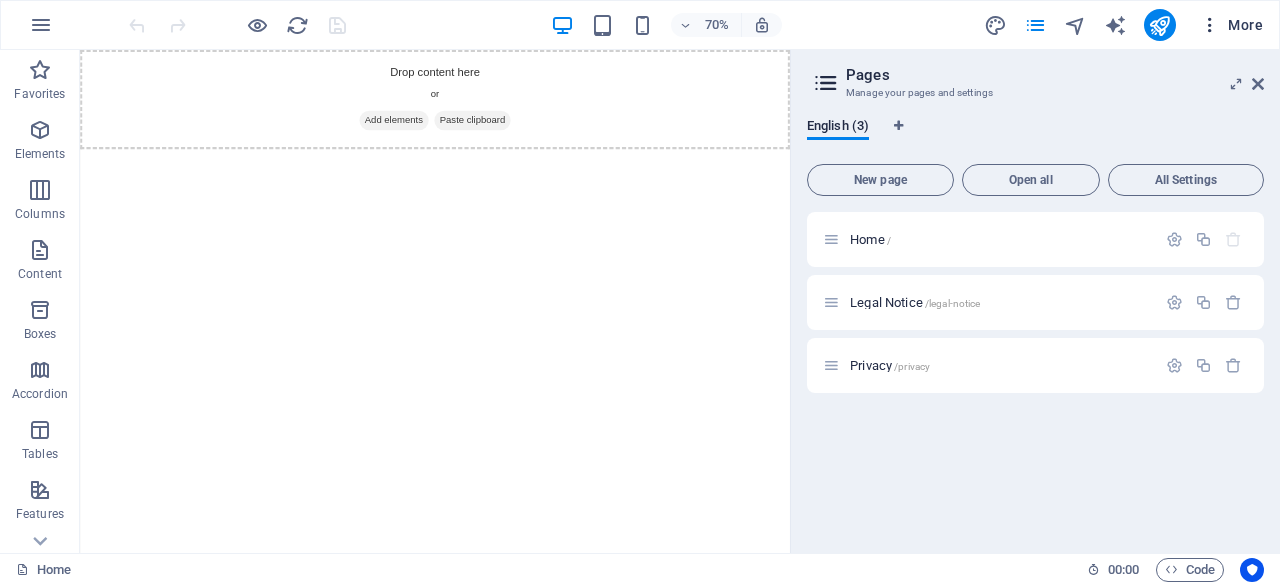 click on "More" at bounding box center (1231, 25) 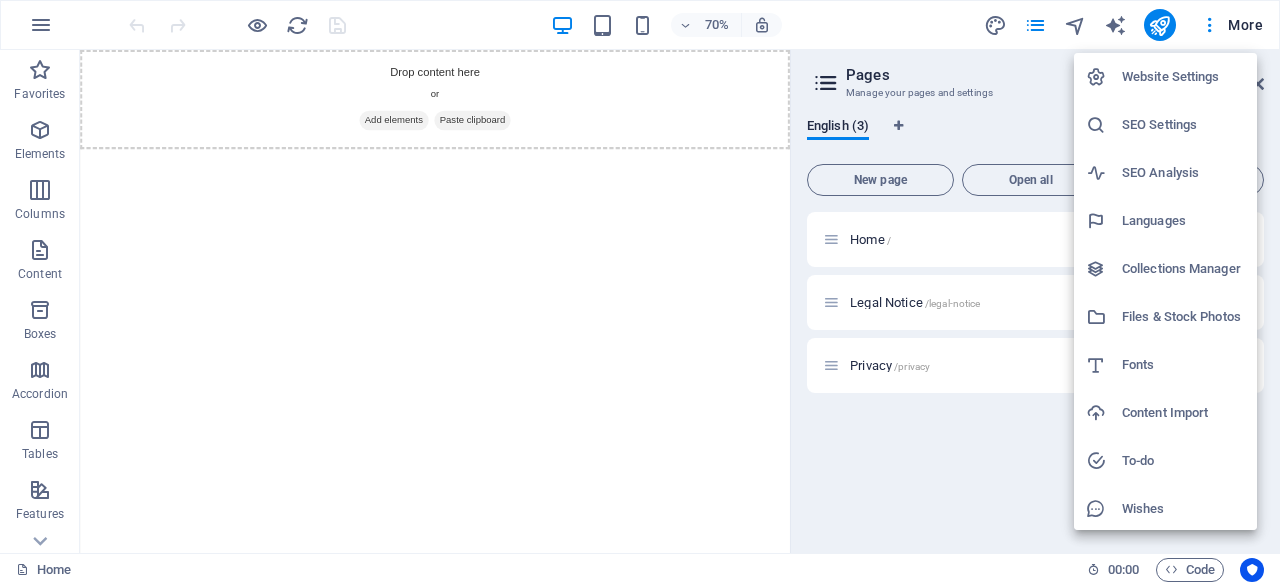 click at bounding box center [640, 292] 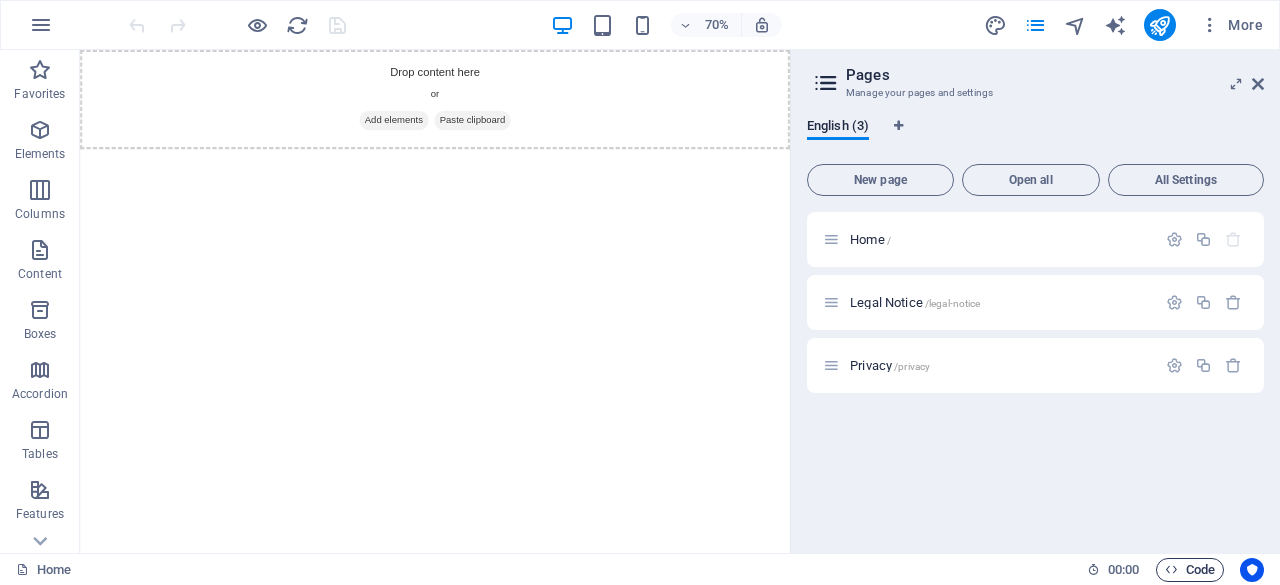 click on "Code" at bounding box center [1190, 570] 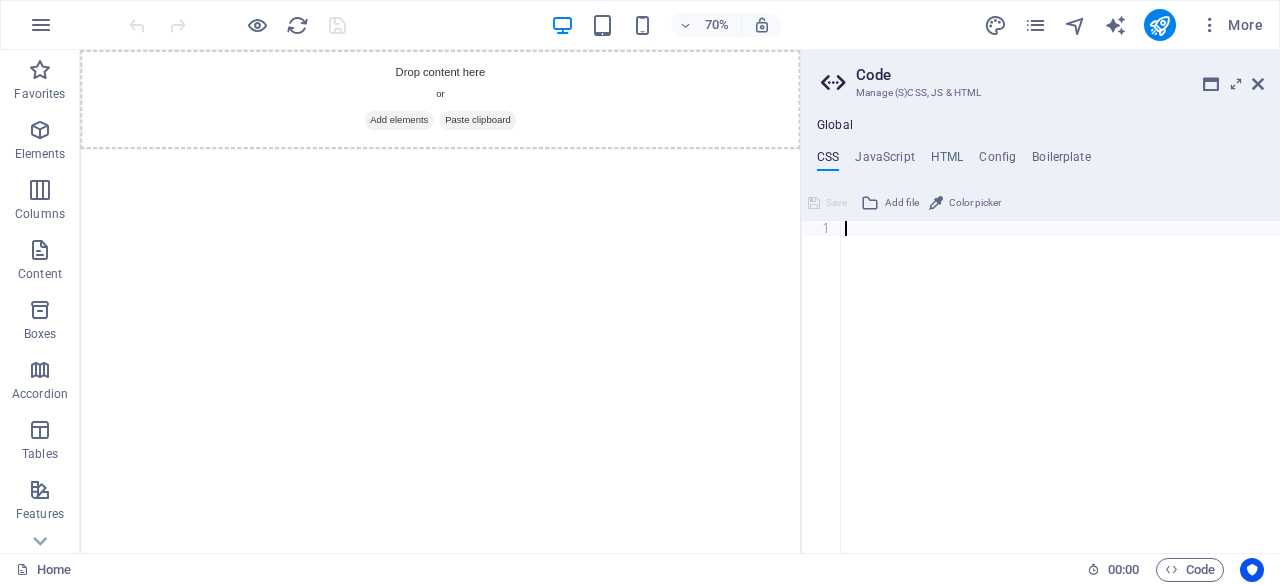 click at bounding box center [1060, 402] 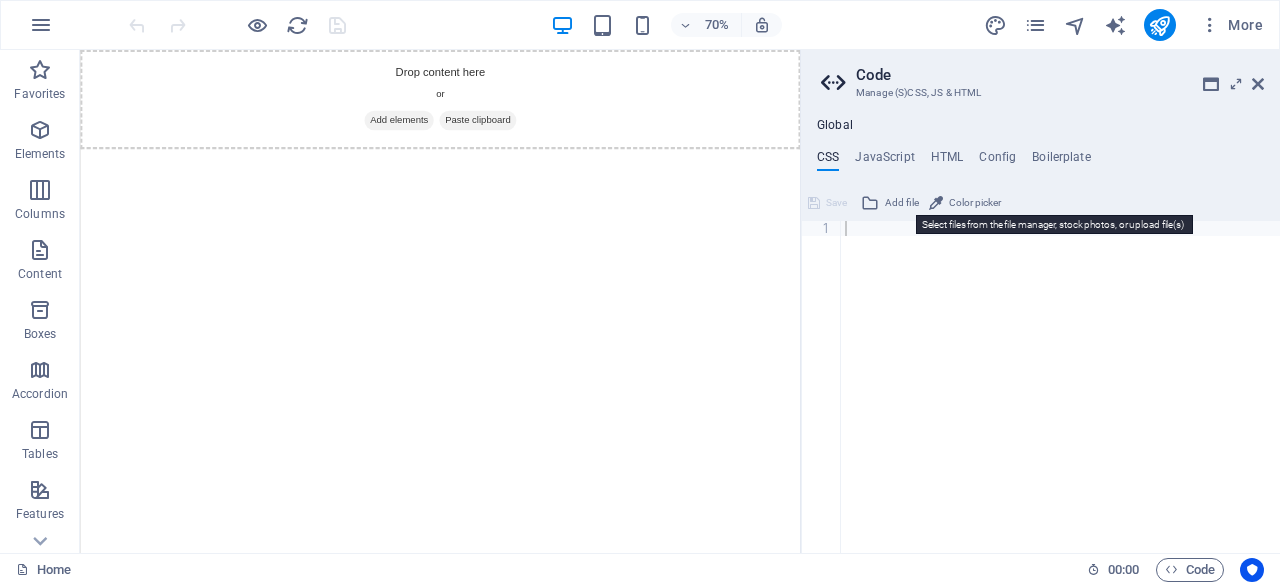 click on "Add file" at bounding box center [902, 203] 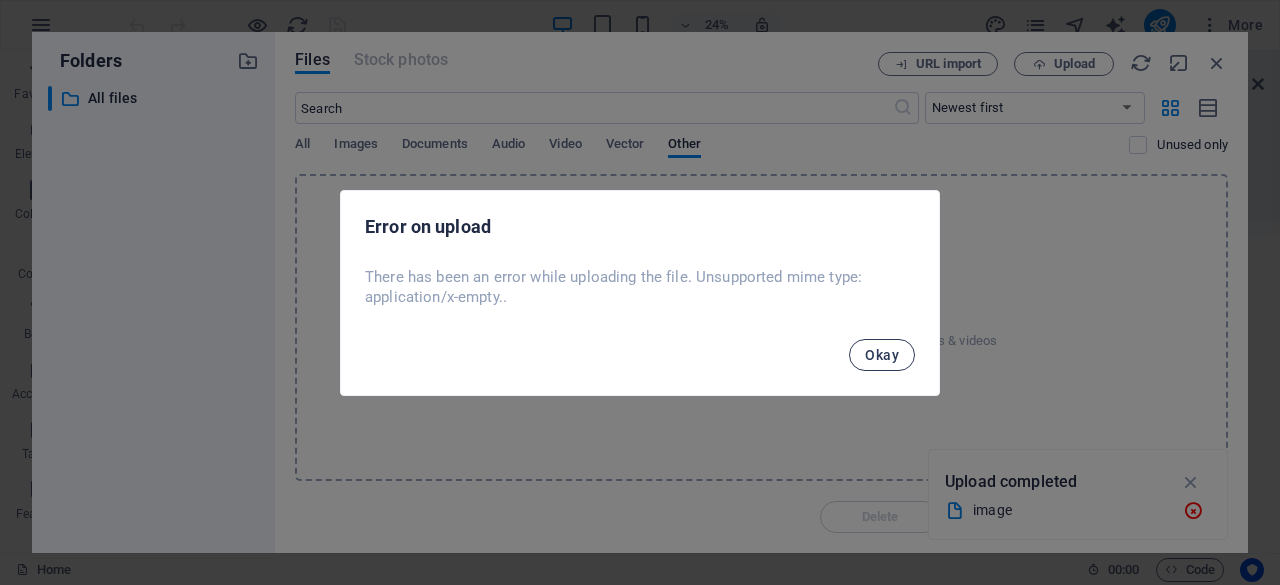click on "Okay" at bounding box center (882, 355) 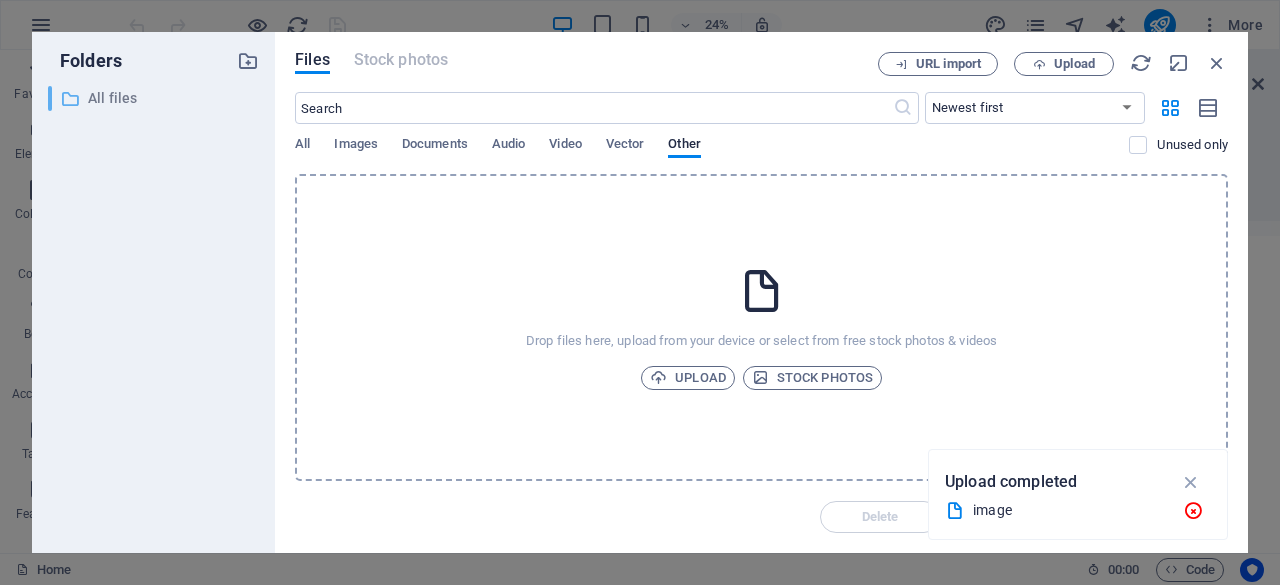 click on "All files" at bounding box center [155, 98] 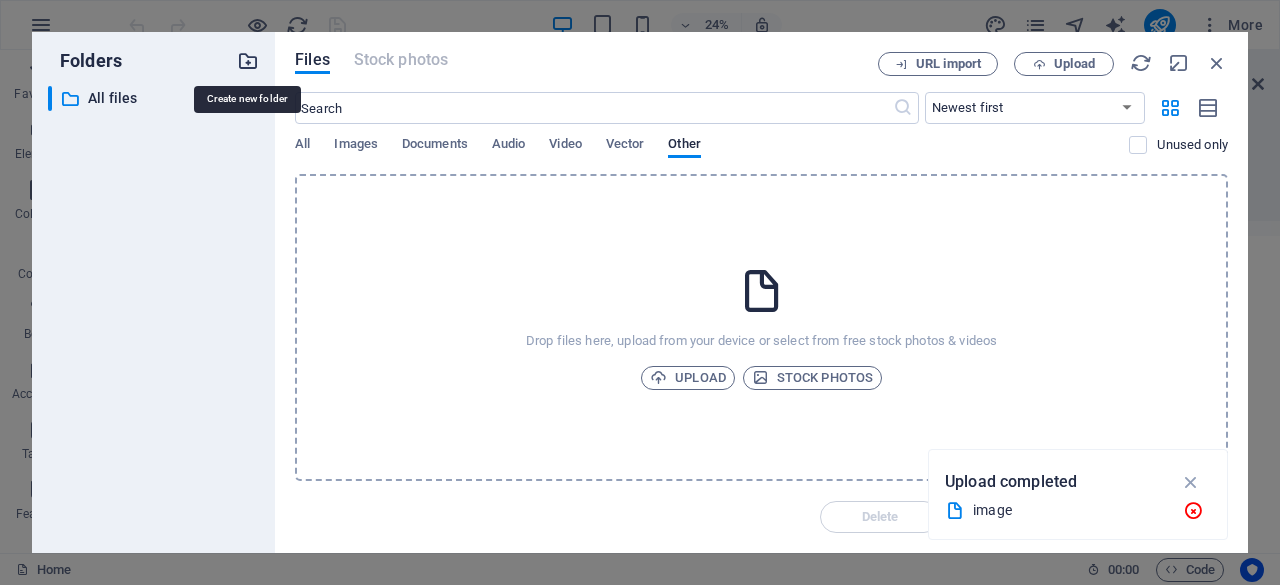 click at bounding box center [248, 61] 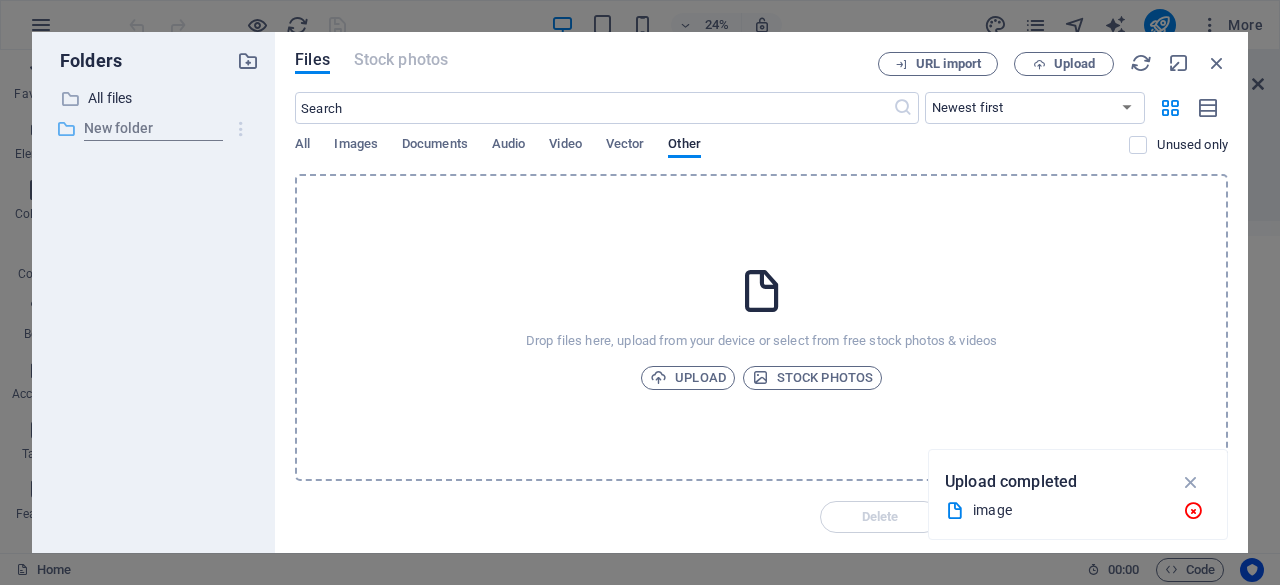 click at bounding box center [241, 129] 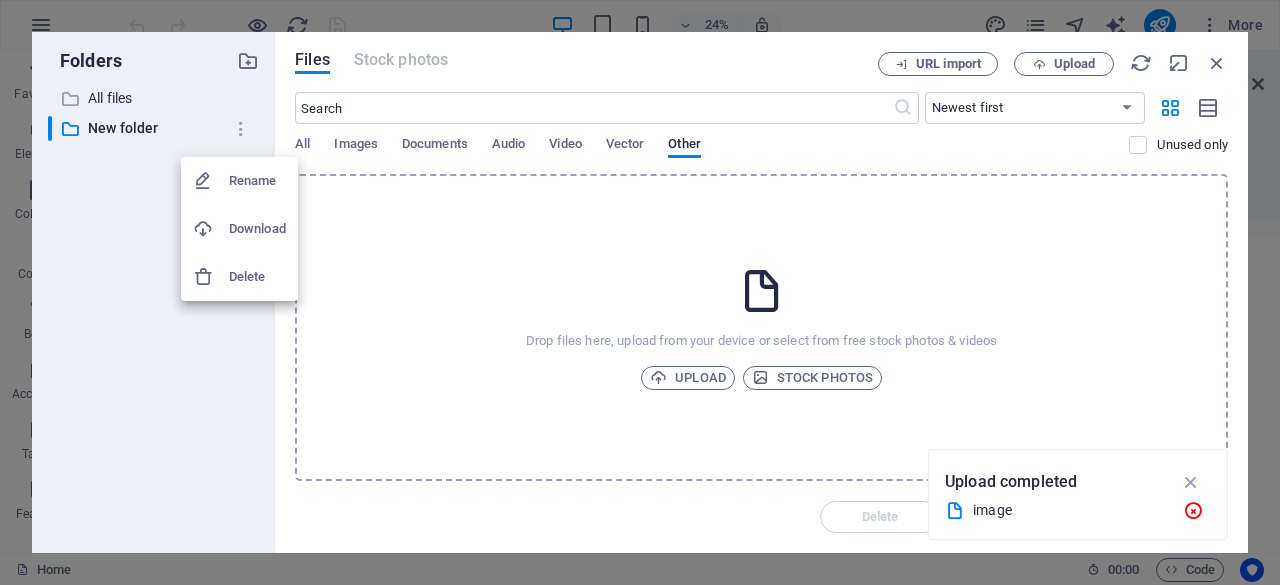 click on "Delete" at bounding box center [257, 277] 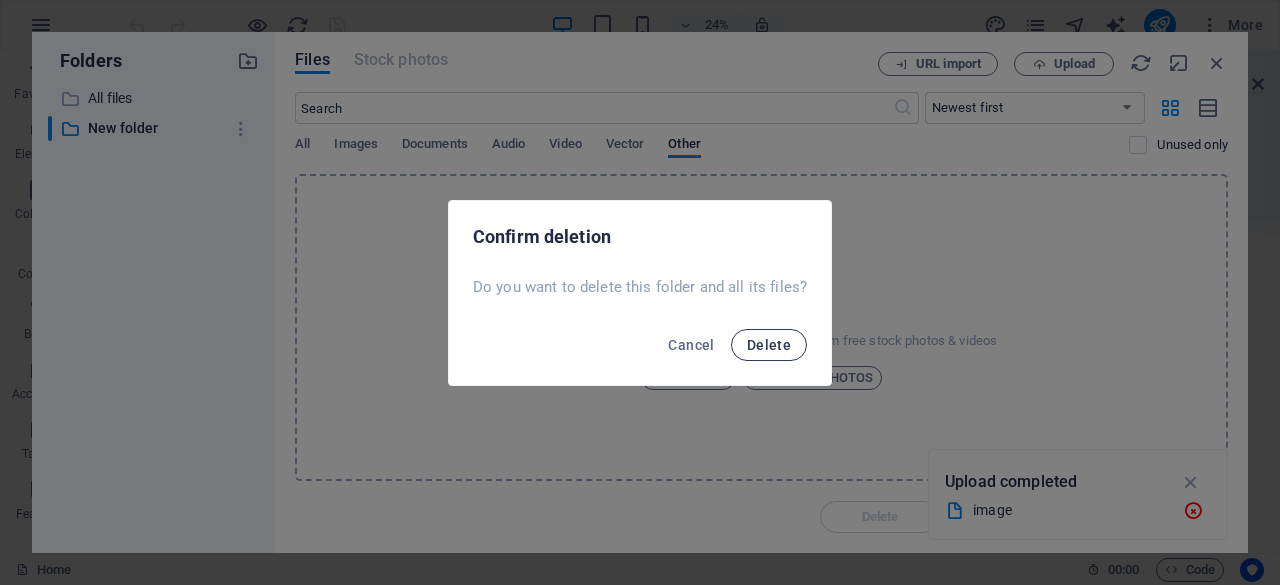 click on "Delete" at bounding box center [769, 345] 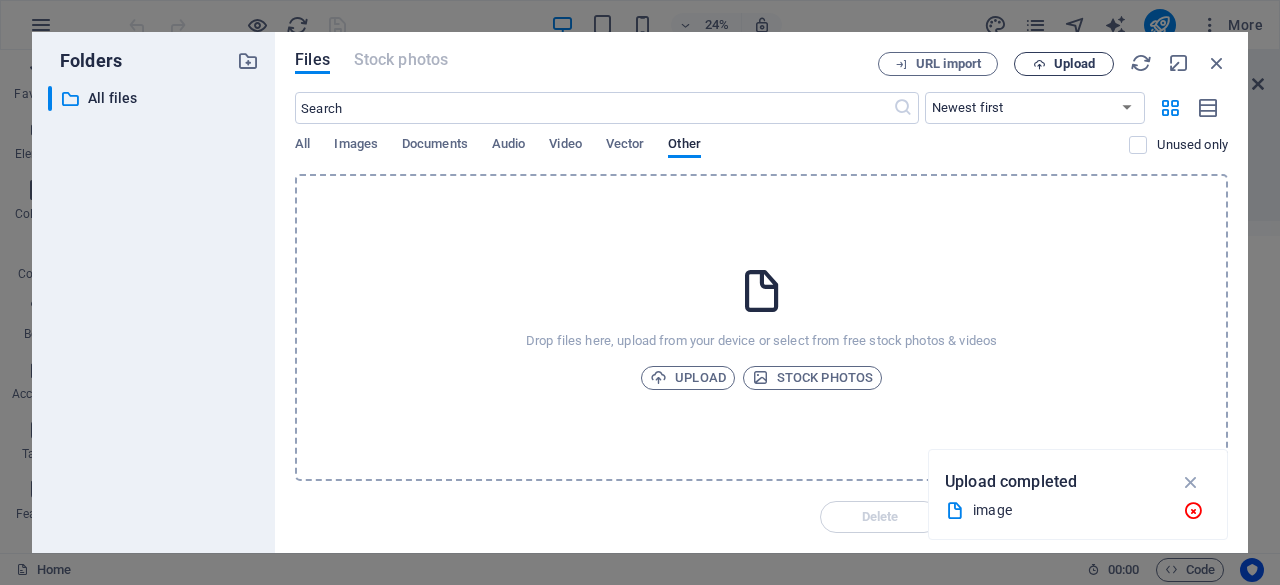 click on "Upload" at bounding box center (1074, 64) 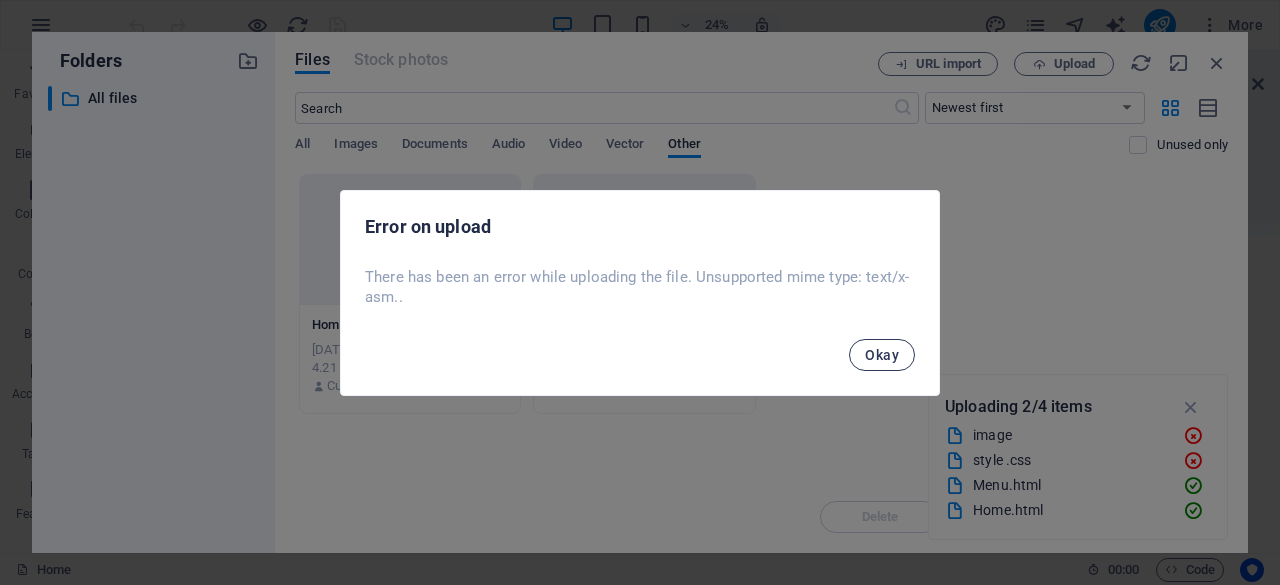 click on "Okay" at bounding box center [882, 355] 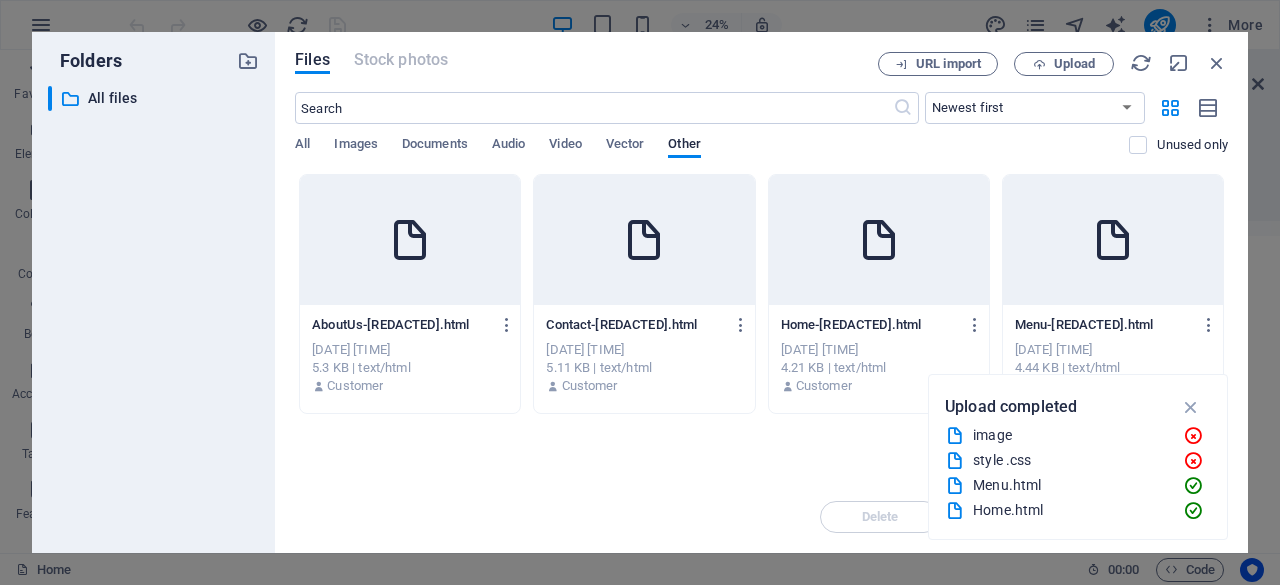click on "Drop files here to upload them instantly AboutUs-[REDACTED].html AboutUs-[REDACTED].html [DATE] [TIME] 5.3 KB | text/html Customer Contact-[REDACTED].html Contact-[REDACTED].html [DATE] [TIME] 5.11 KB | text/html Customer Home-[REDACTED].html Home-[REDACTED].html [DATE] [TIME] 4.21 KB | text/html Customer Menu-[REDACTED].html Menu-[REDACTED].html [DATE] [TIME] 4.44 KB | text/html Customer" at bounding box center [761, 327] 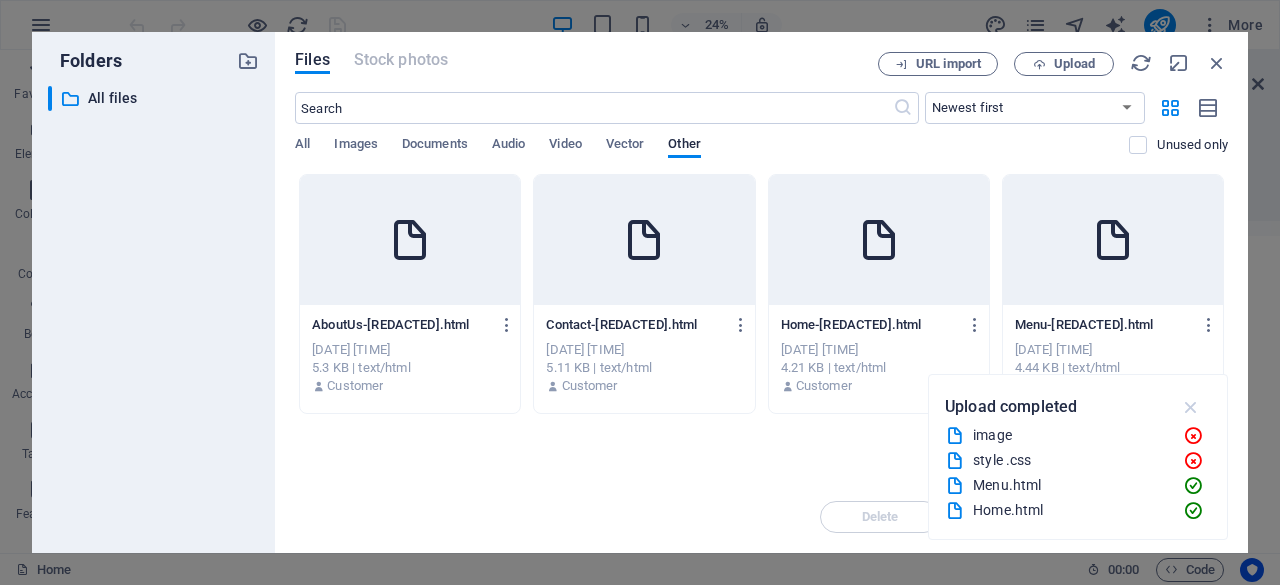 click at bounding box center [1191, 407] 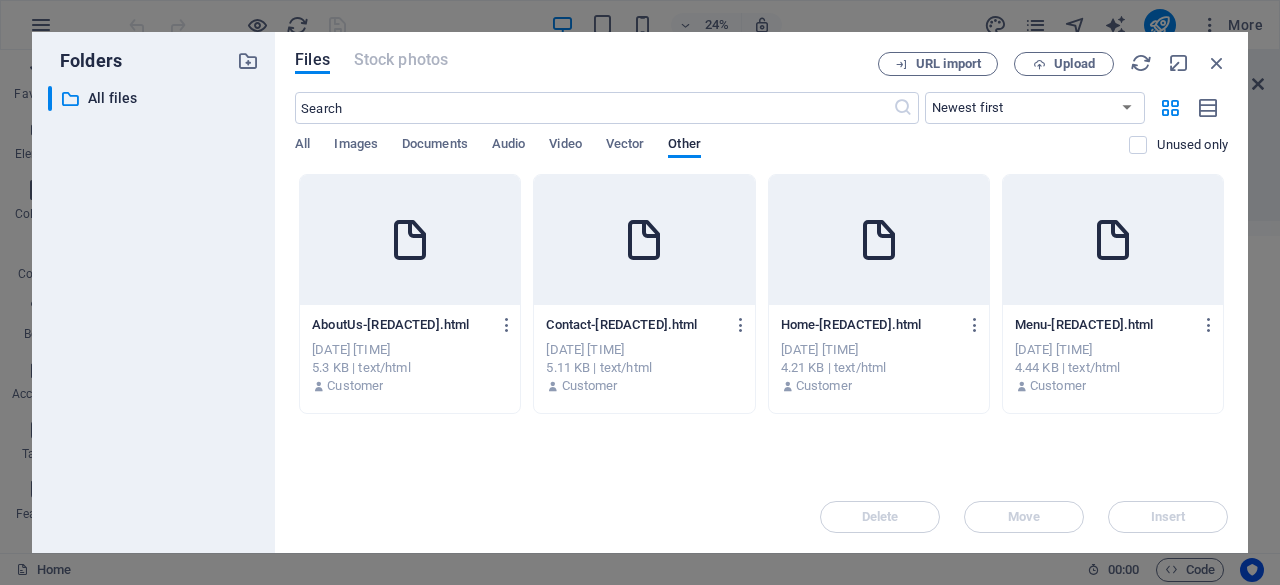 click at bounding box center (410, 240) 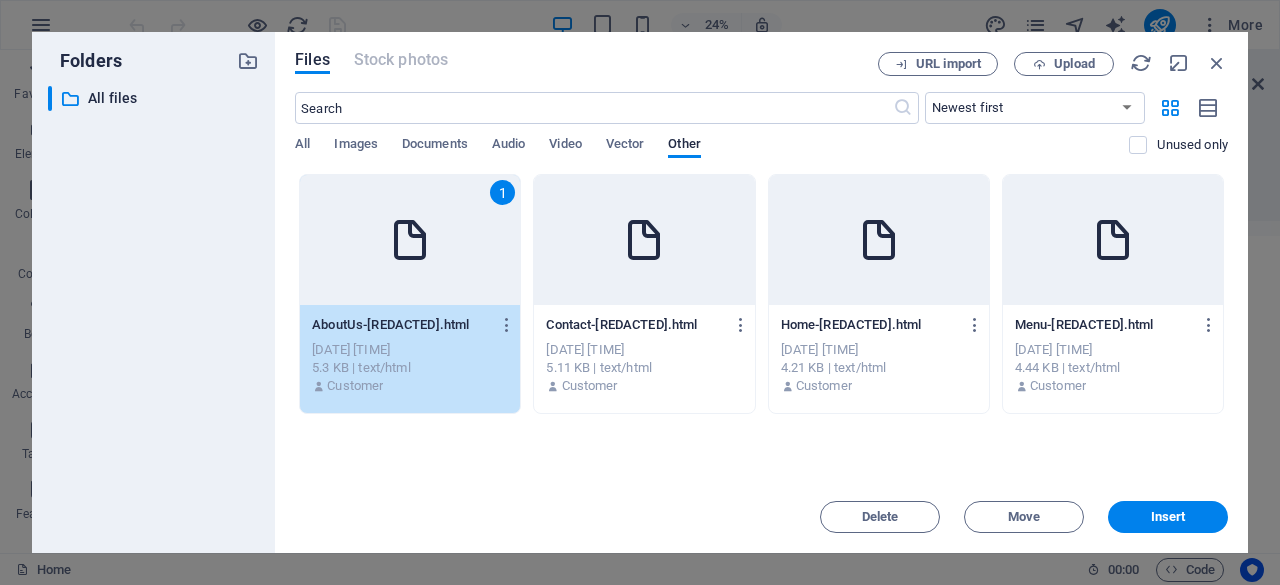 click at bounding box center (644, 240) 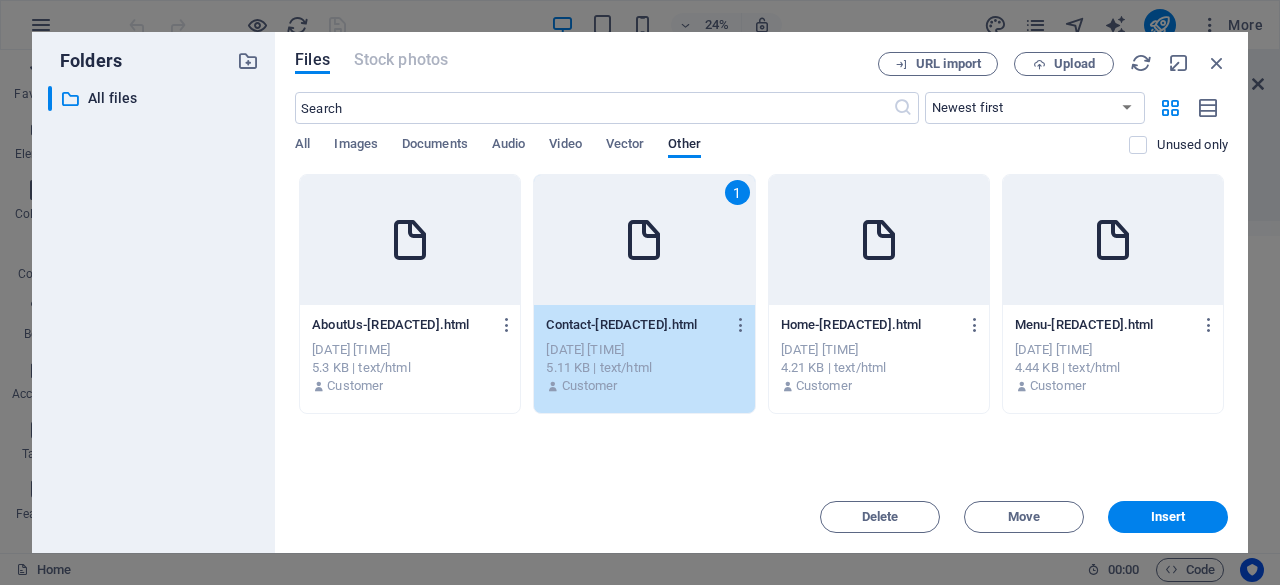 click at bounding box center [879, 240] 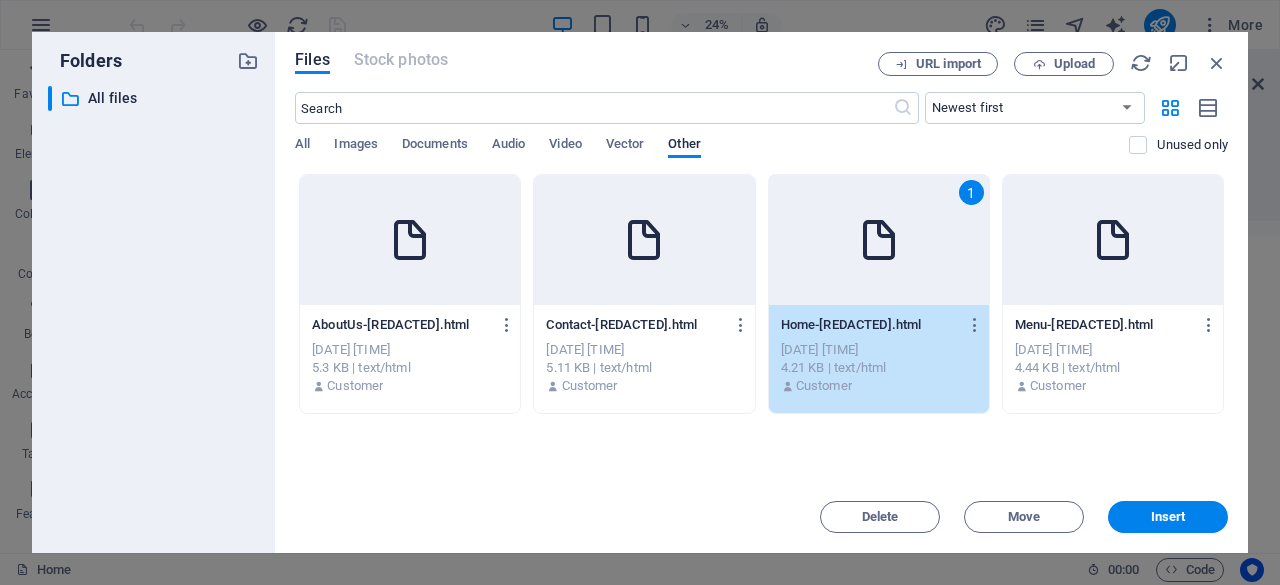 click at bounding box center (410, 240) 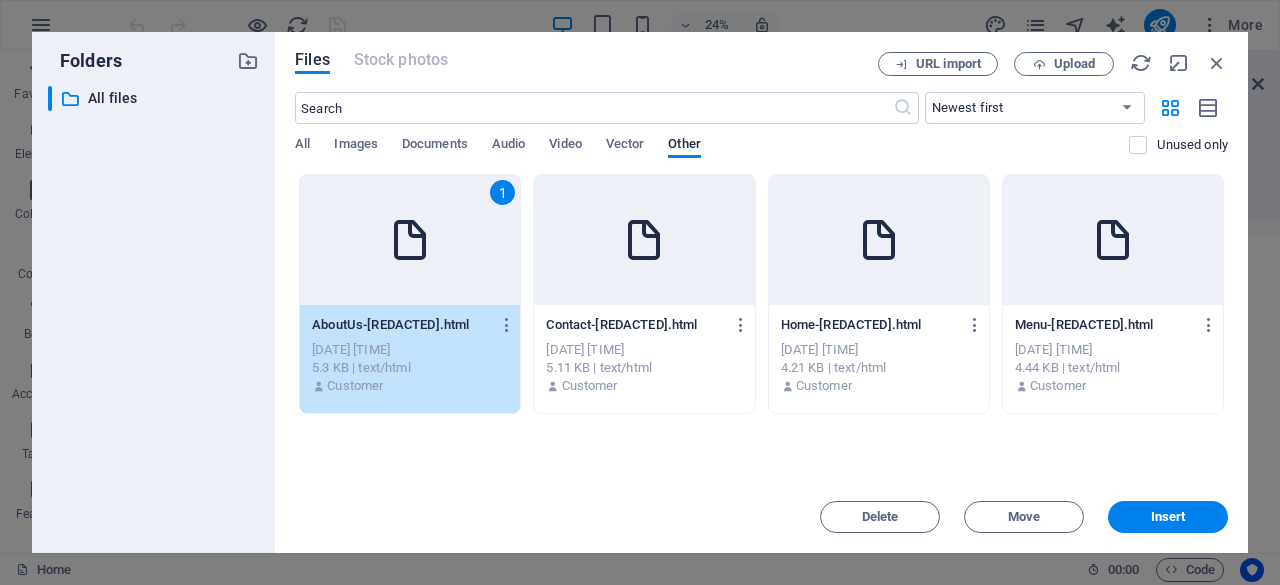 click on "[DATE] [TIME]" at bounding box center (879, 350) 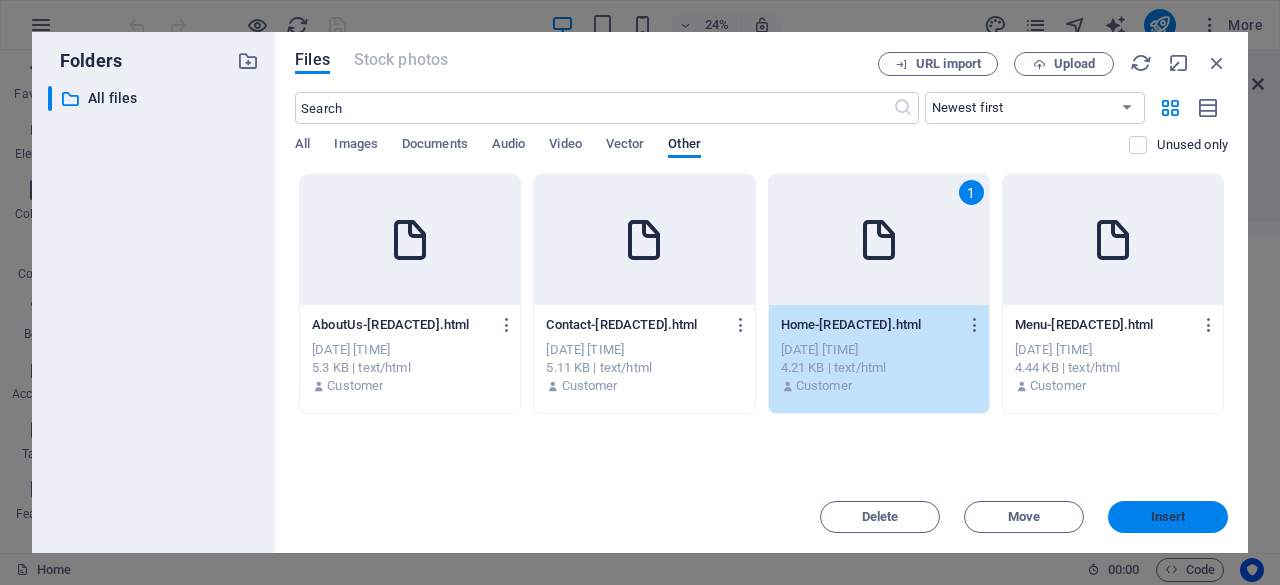 click on "Insert" at bounding box center [1168, 517] 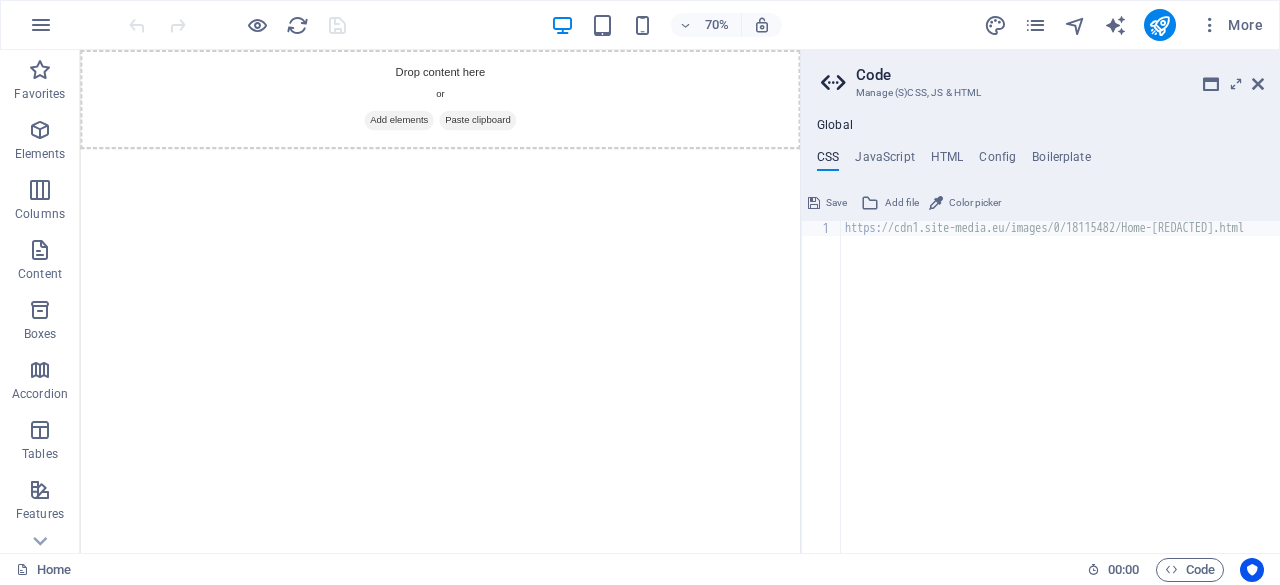 scroll, scrollTop: 0, scrollLeft: 88, axis: horizontal 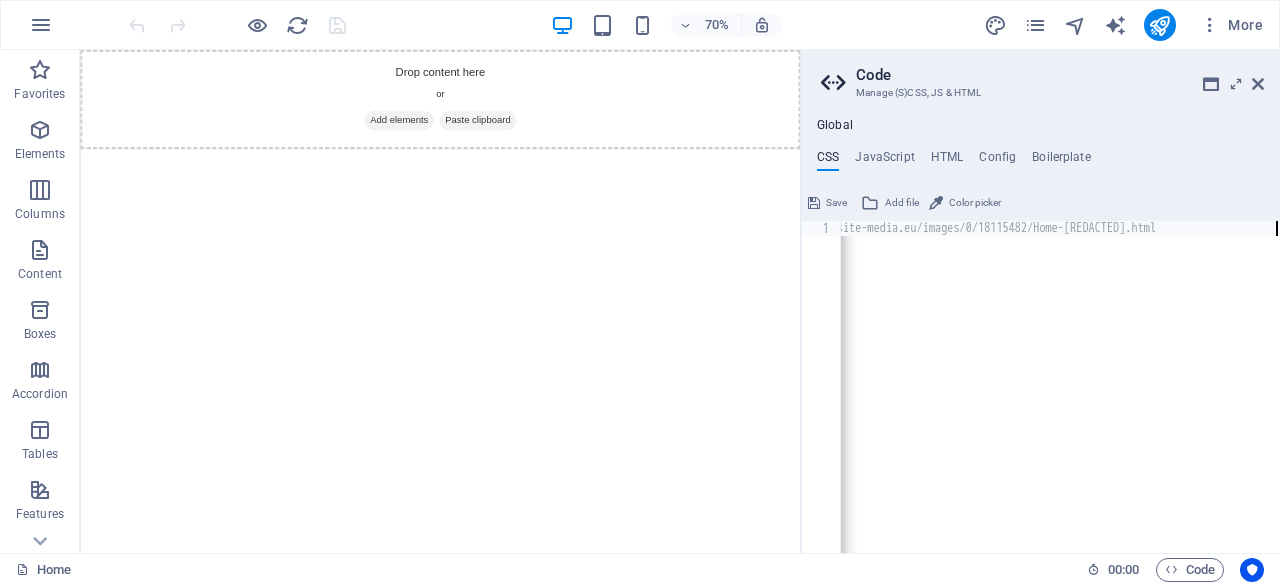 click on "https: //cdn1.site-media.eu/images/0/18115482/Home-[REDACTED].html" at bounding box center [1016, 394] 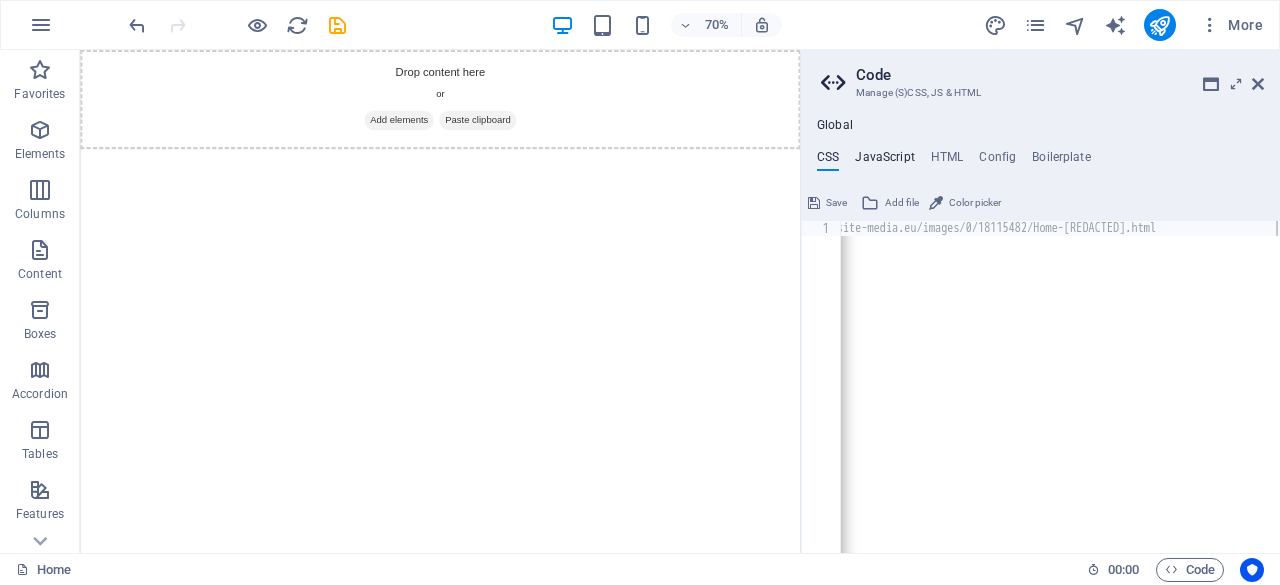 click on "JavaScript" at bounding box center [884, 161] 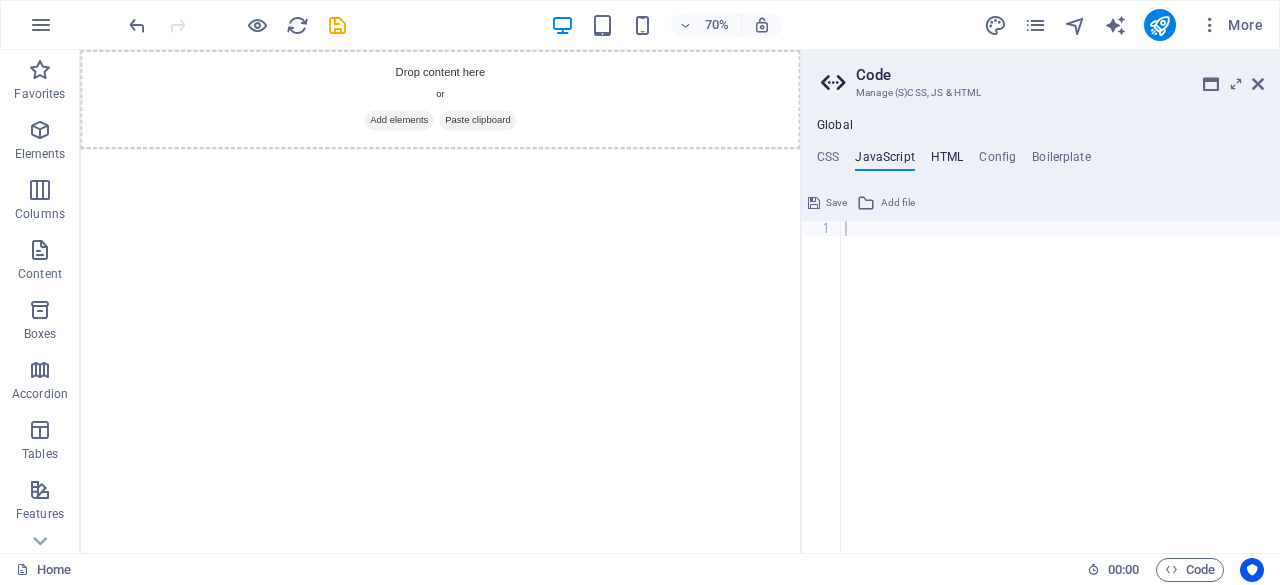 click on "HTML" at bounding box center [947, 161] 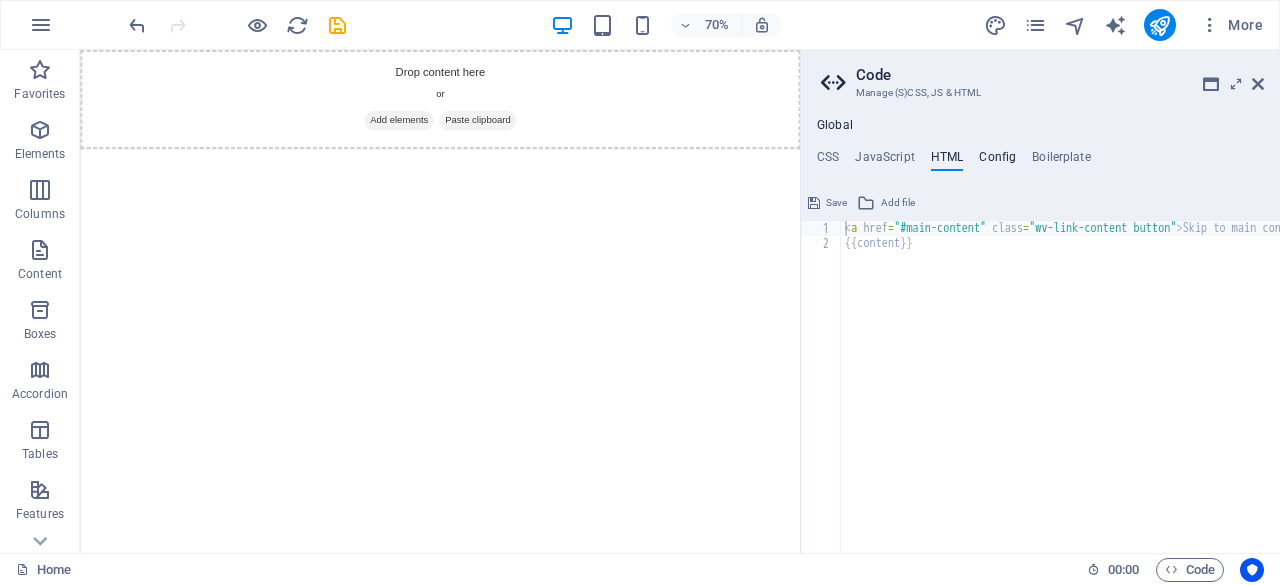 click on "Config" at bounding box center [997, 161] 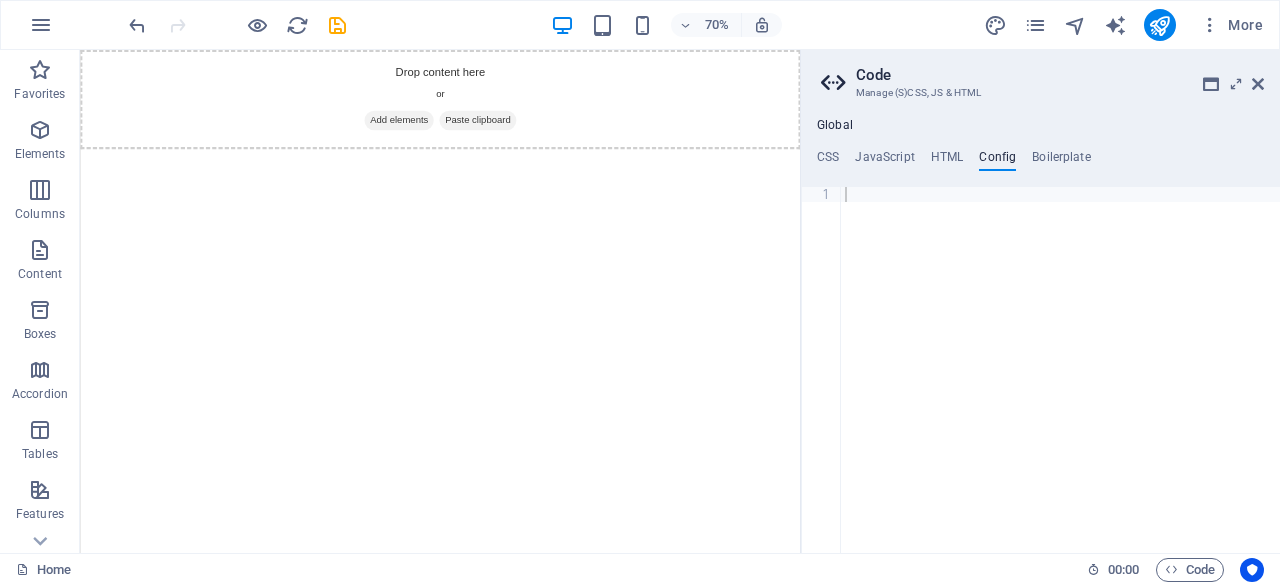 click on "Code Manage (S)CSS, JS & HTML Global CSS JavaScript HTML Config Boilerplate https://cdn1.site-media.eu/images/0/18115482/Home-[REDACTED].html 1 https: //cdn1.site-media.eu/images/0/18115482/Home-[REDACTED].html     הההההההההההההההההההההההההההההההההההההההההההההההההההההההההההההההההההההההההההההההההההההההההההההההההההההההההההההההההההההההההההההההההההההההההההההההההההההההההההההההההההההההההההההההההההההההההההההההההההההההההההההההההההההההההההההההההההההההההההההההההההההההההההההההה XXXXXXXXXXXXXXXXXXXXXXXXXXXXXXXXXXXXXXXXXXXXXXXXXXXXXXXXXXXXXXXXXXXXXXXXXXXXXXXXXXXXXXXXXXXXXXXXXXXXXXXXXXXXXXXXXXXXXXXXXXXXXXXXXXXXXXXXXXXXXXXXXXXXXXXXXXXXXXXXXXXXXXXXXXXXXXXXXXXXXXXXXXXXXXXXXXXXXXXXXXXXXXXXXXXXXXXXXXXXXXXXXXXXXXXXXXXXXXXXXXXXXXXXXXXXXXXX Save Add file" at bounding box center [1040, 301] 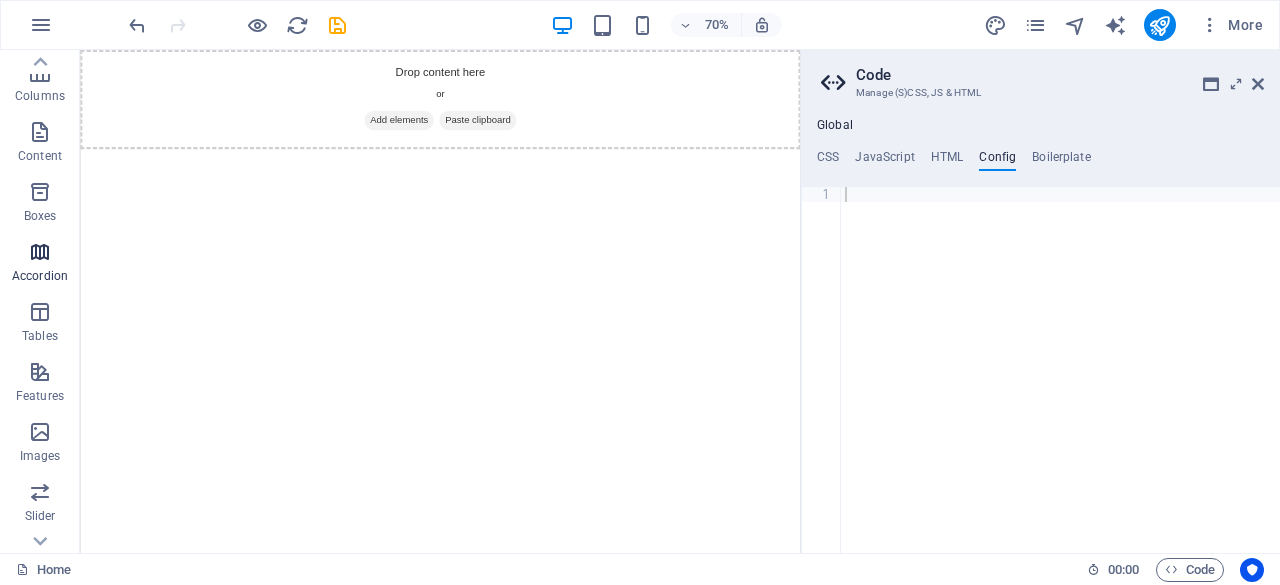 scroll, scrollTop: 396, scrollLeft: 0, axis: vertical 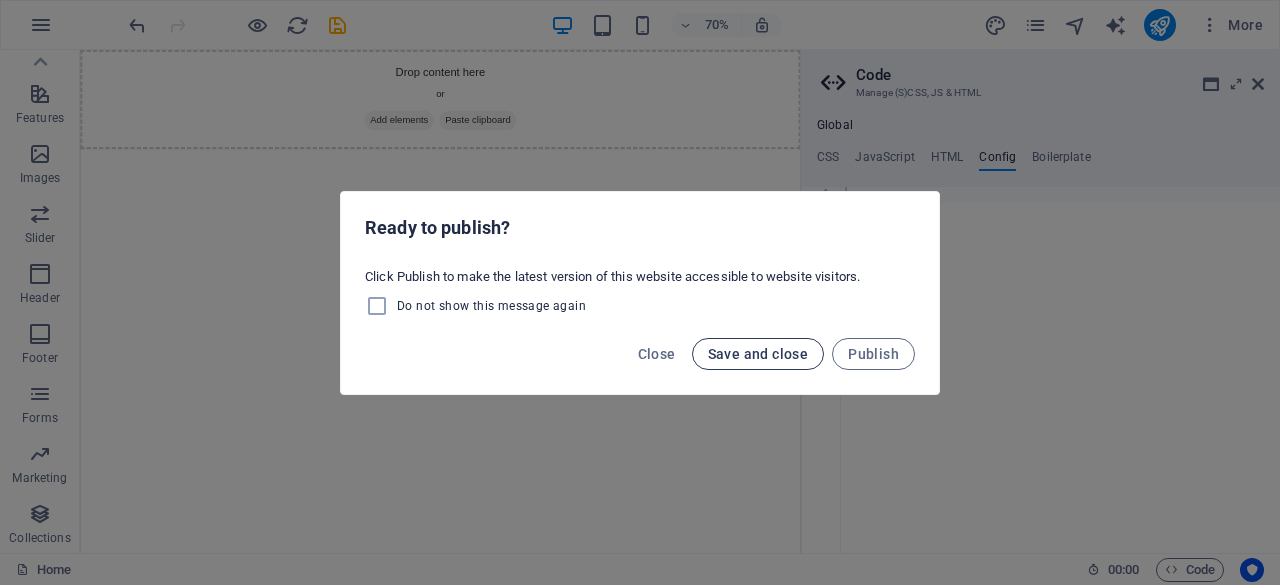 click on "Save and close" at bounding box center [758, 354] 